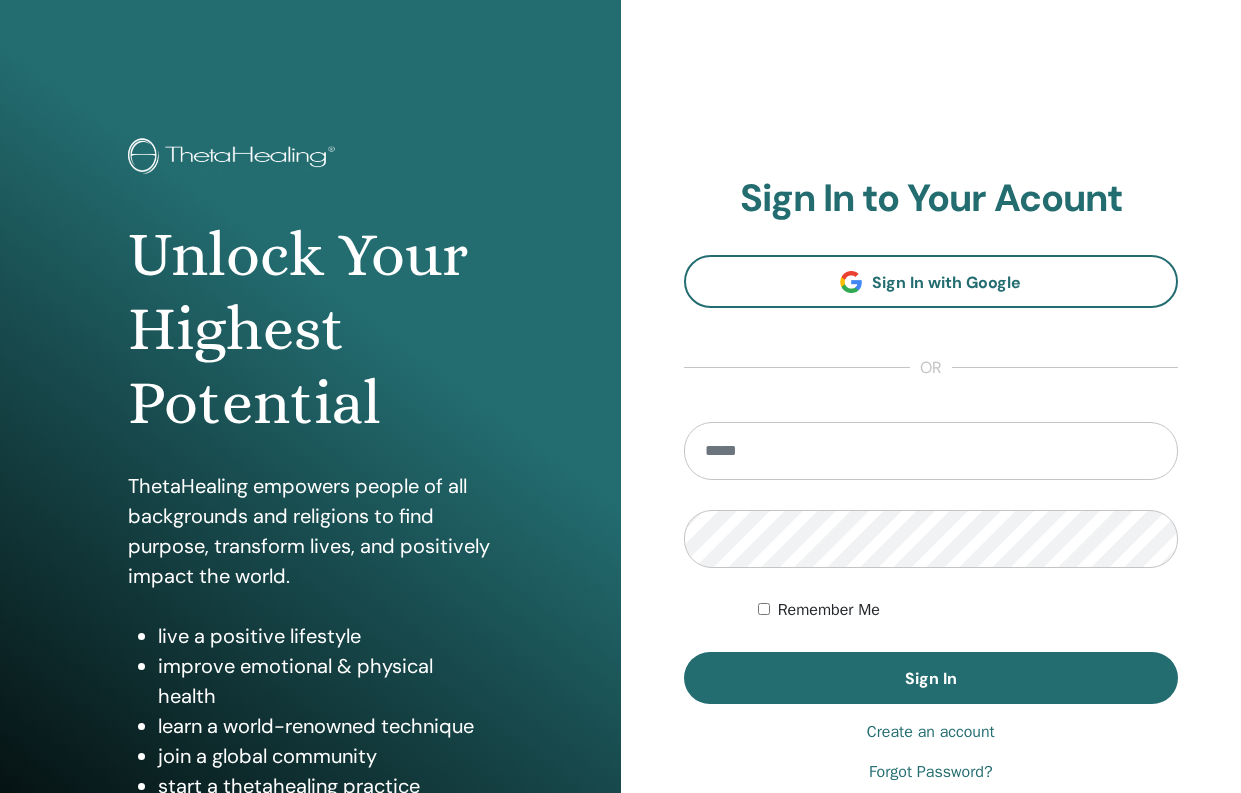 scroll, scrollTop: 0, scrollLeft: 0, axis: both 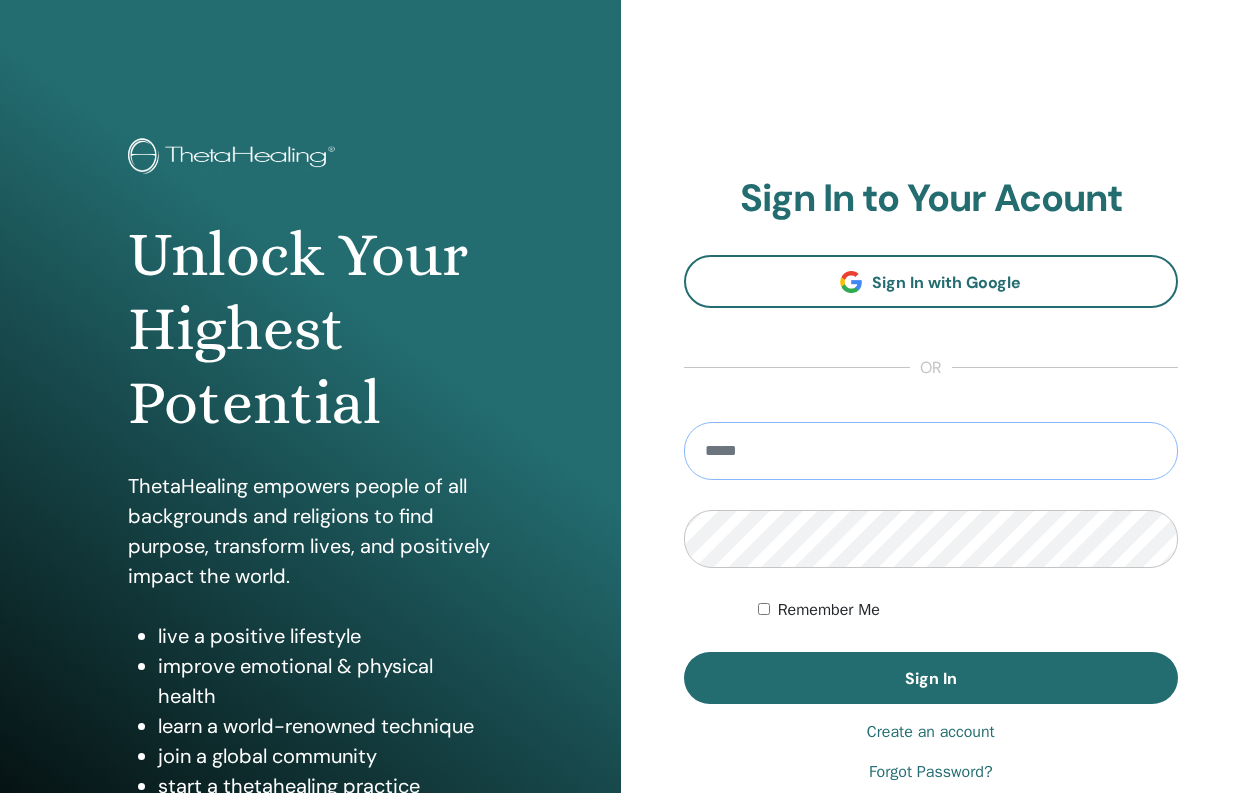 type on "**********" 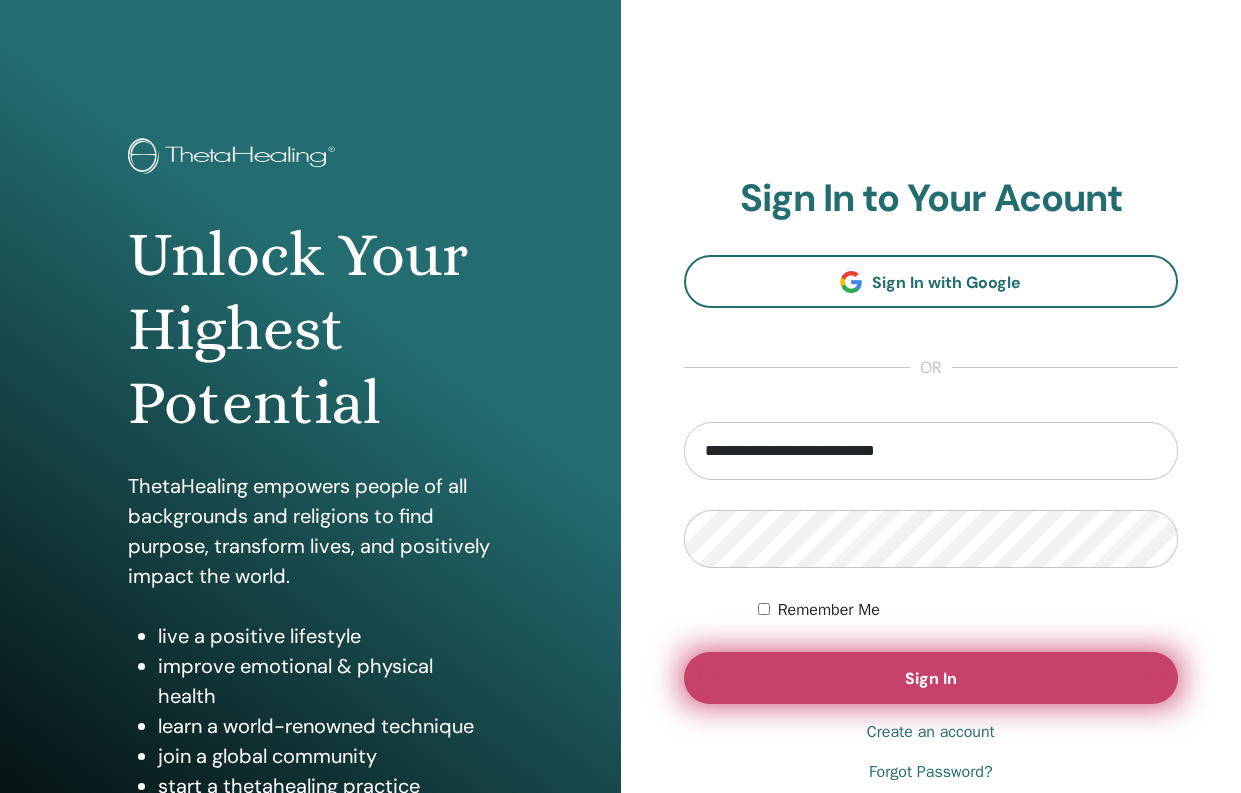 click on "Sign In" at bounding box center [931, 678] 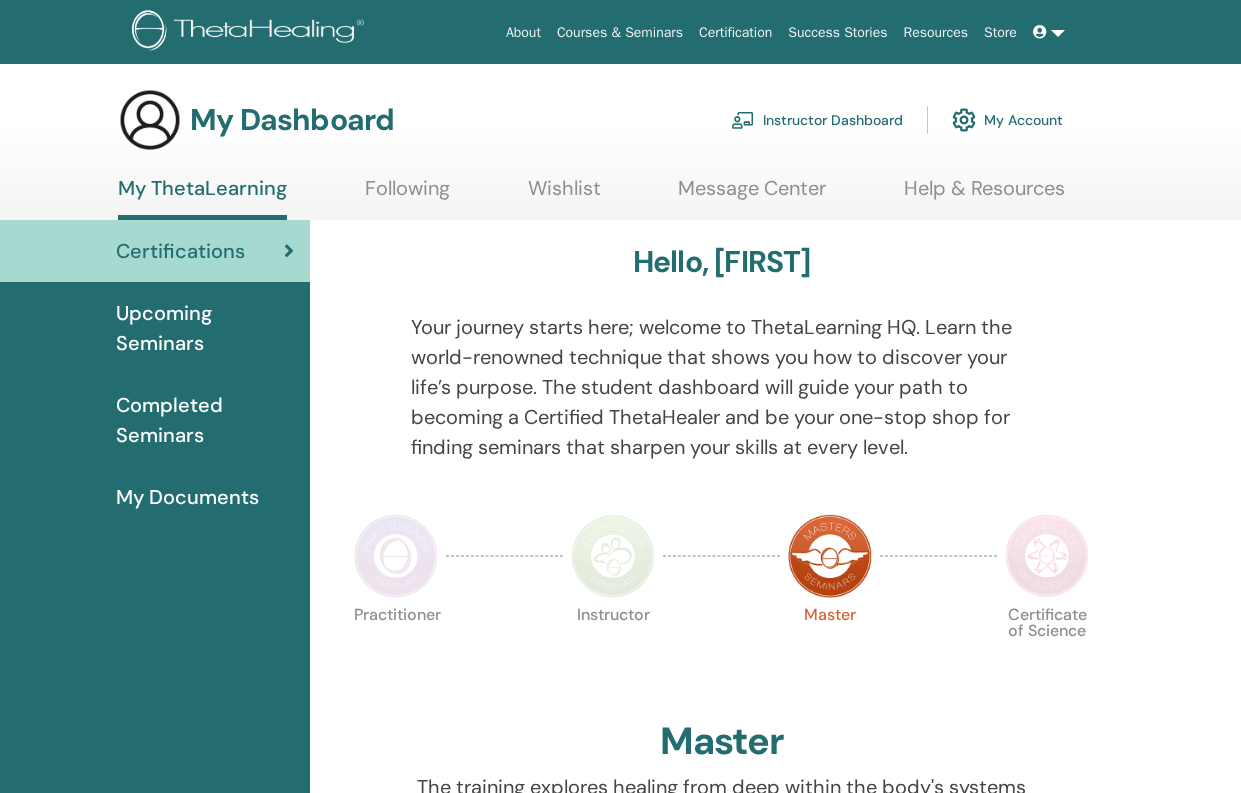 scroll, scrollTop: 0, scrollLeft: 0, axis: both 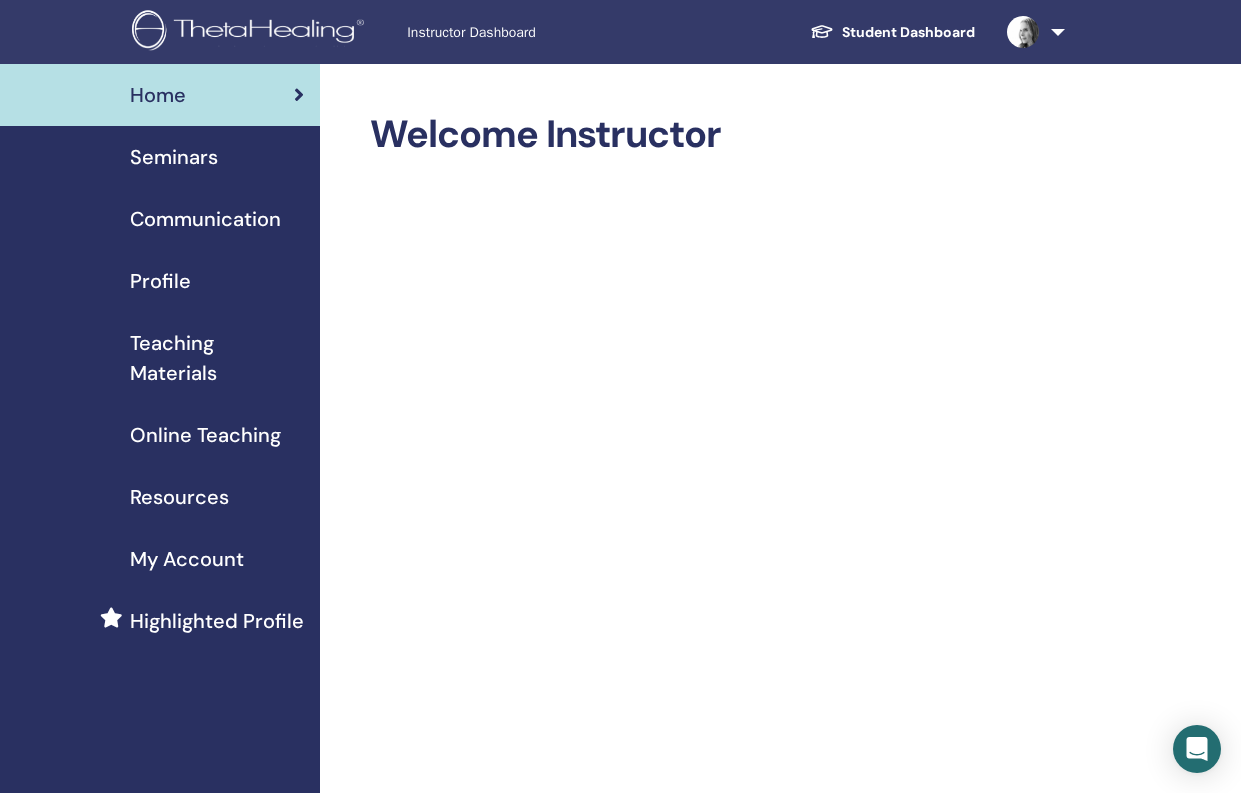 click on "Seminars" at bounding box center (174, 157) 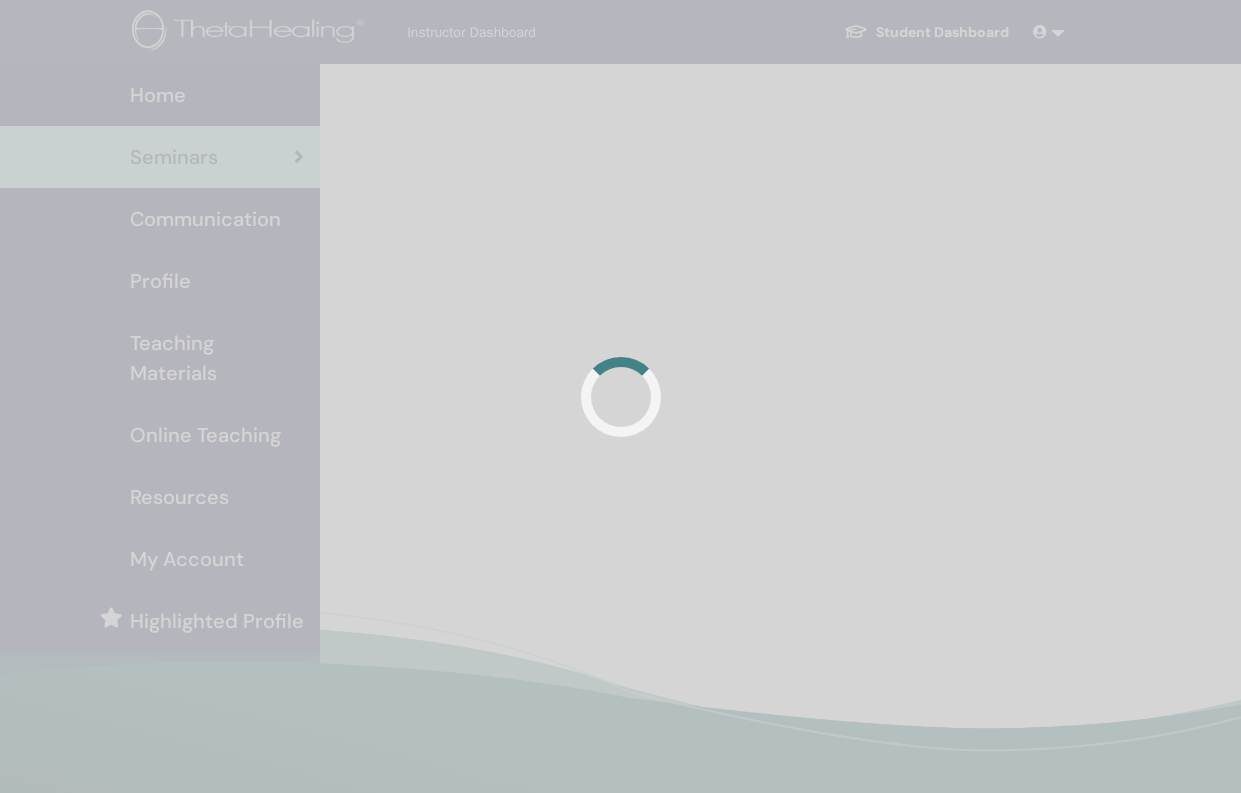 scroll, scrollTop: 0, scrollLeft: 0, axis: both 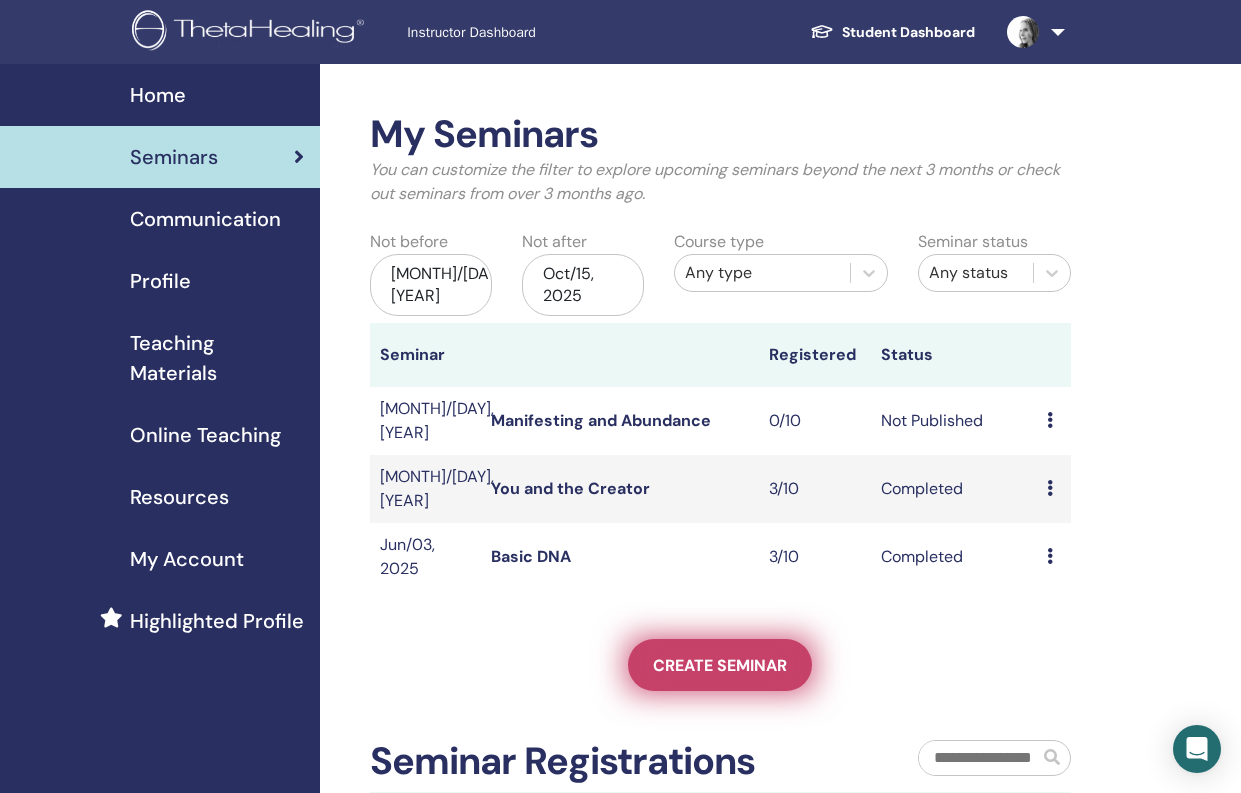click on "Create seminar" at bounding box center (720, 665) 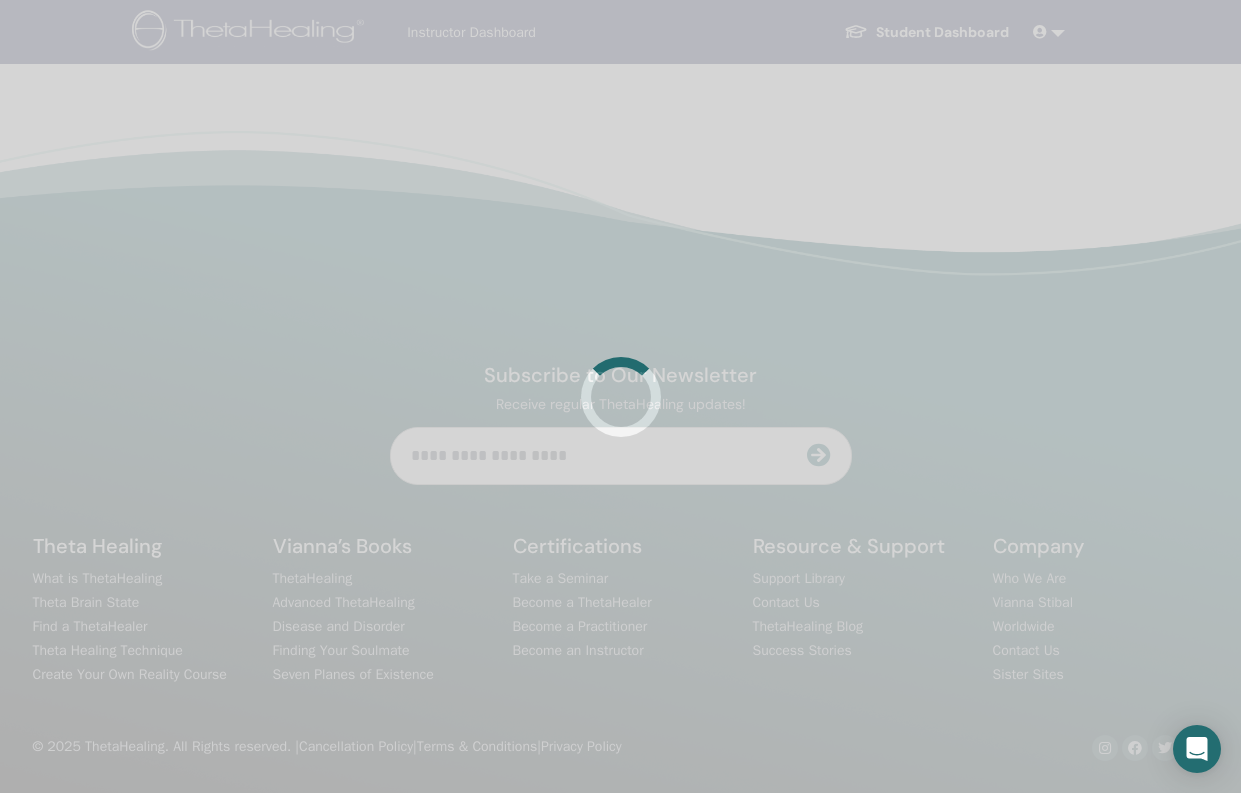 scroll, scrollTop: 0, scrollLeft: 0, axis: both 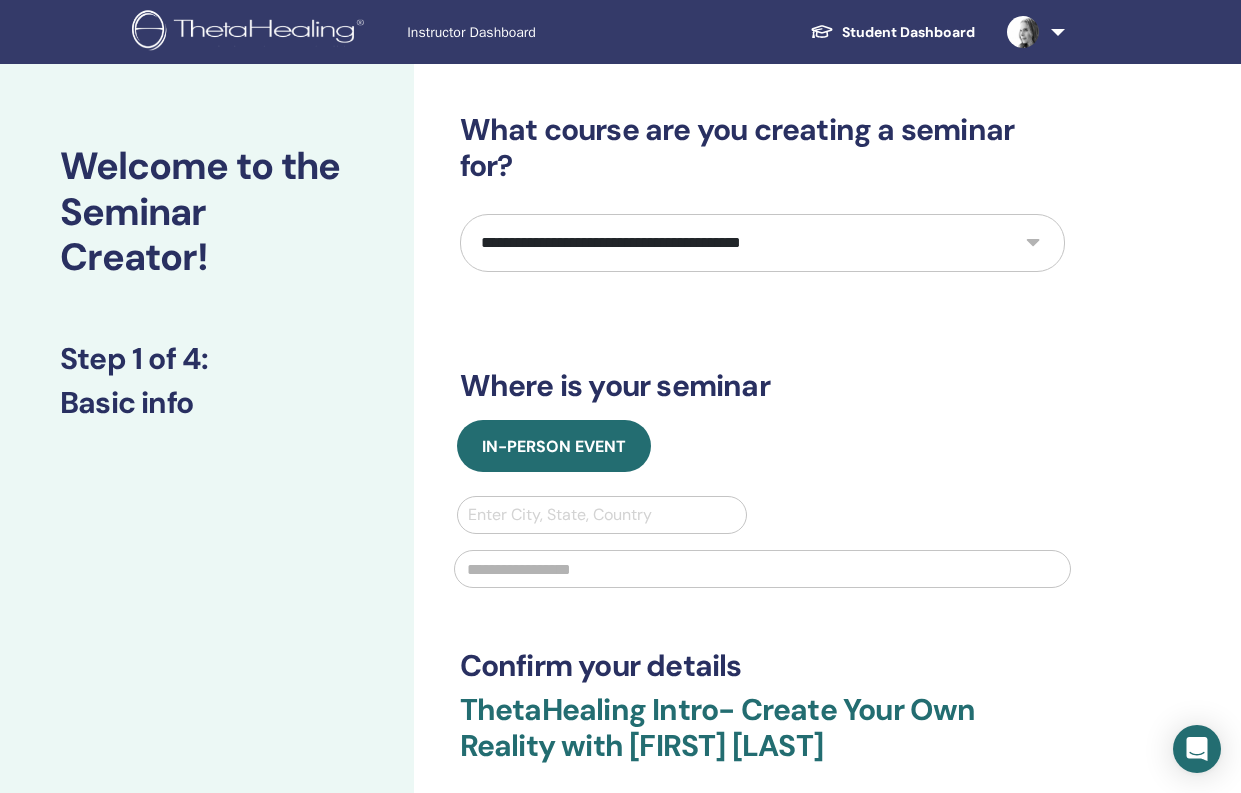 select on "*" 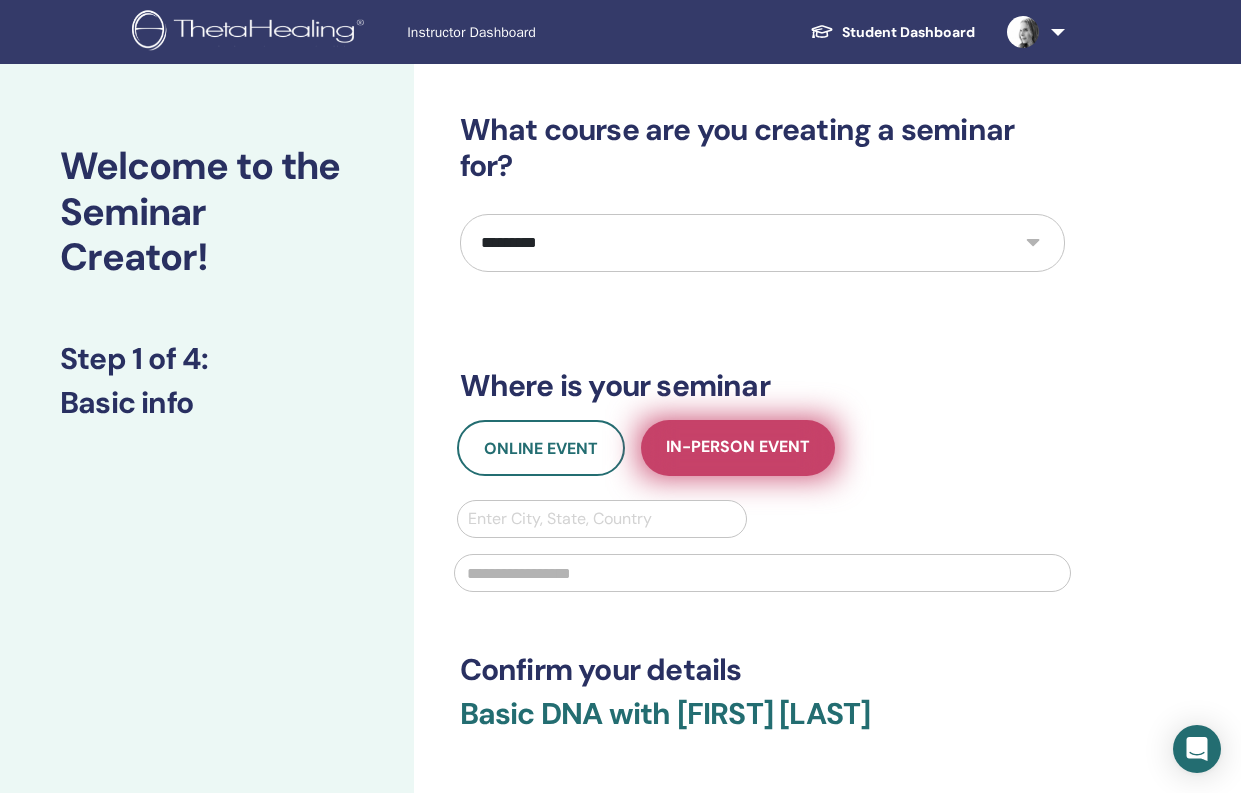 click on "In-Person Event" at bounding box center (738, 448) 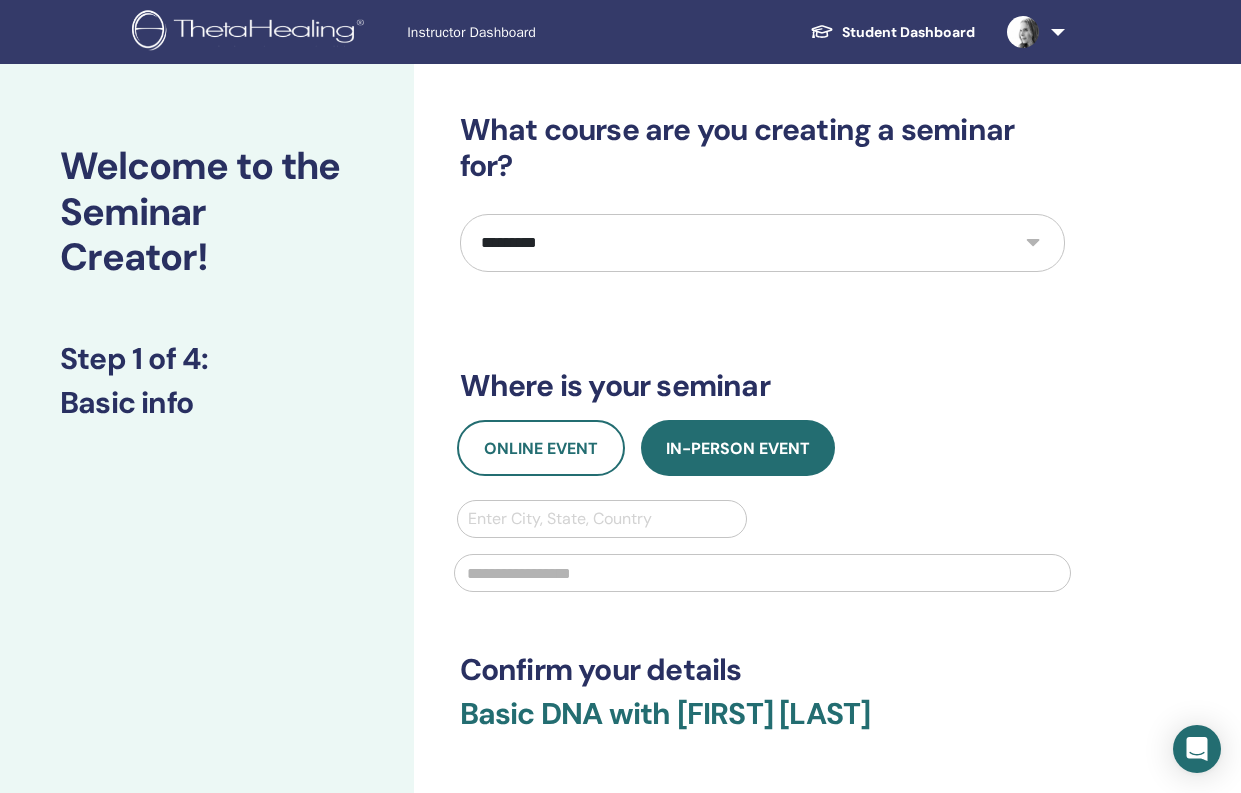 click on "**********" at bounding box center [762, 486] 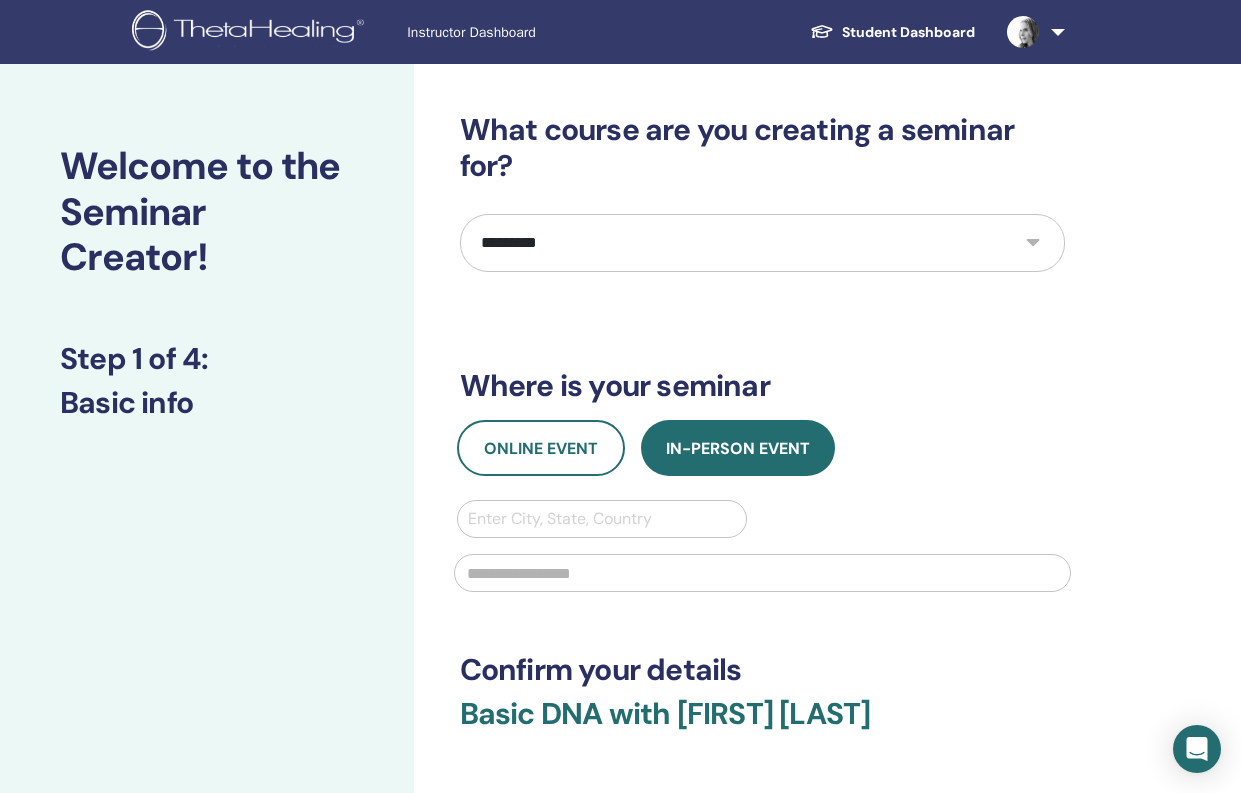 drag, startPoint x: 945, startPoint y: 627, endPoint x: 972, endPoint y: 747, distance: 123 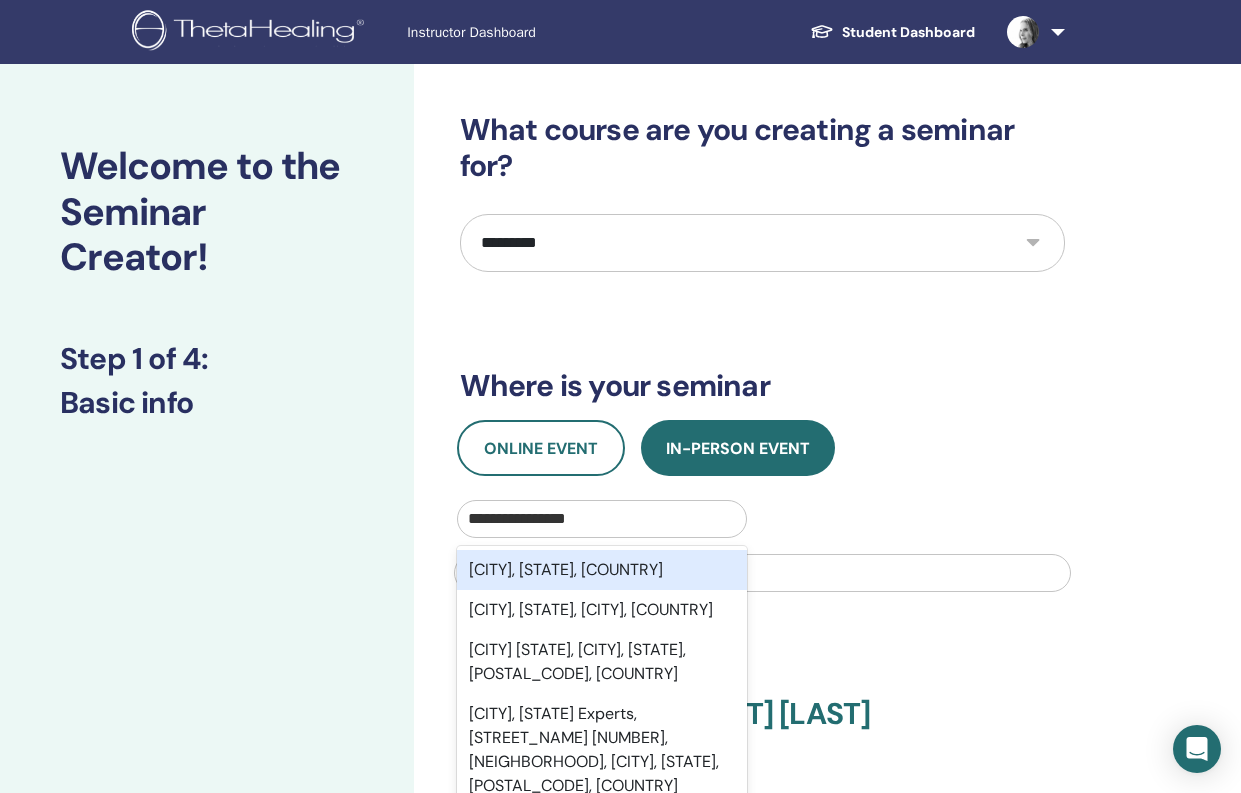 type on "**********" 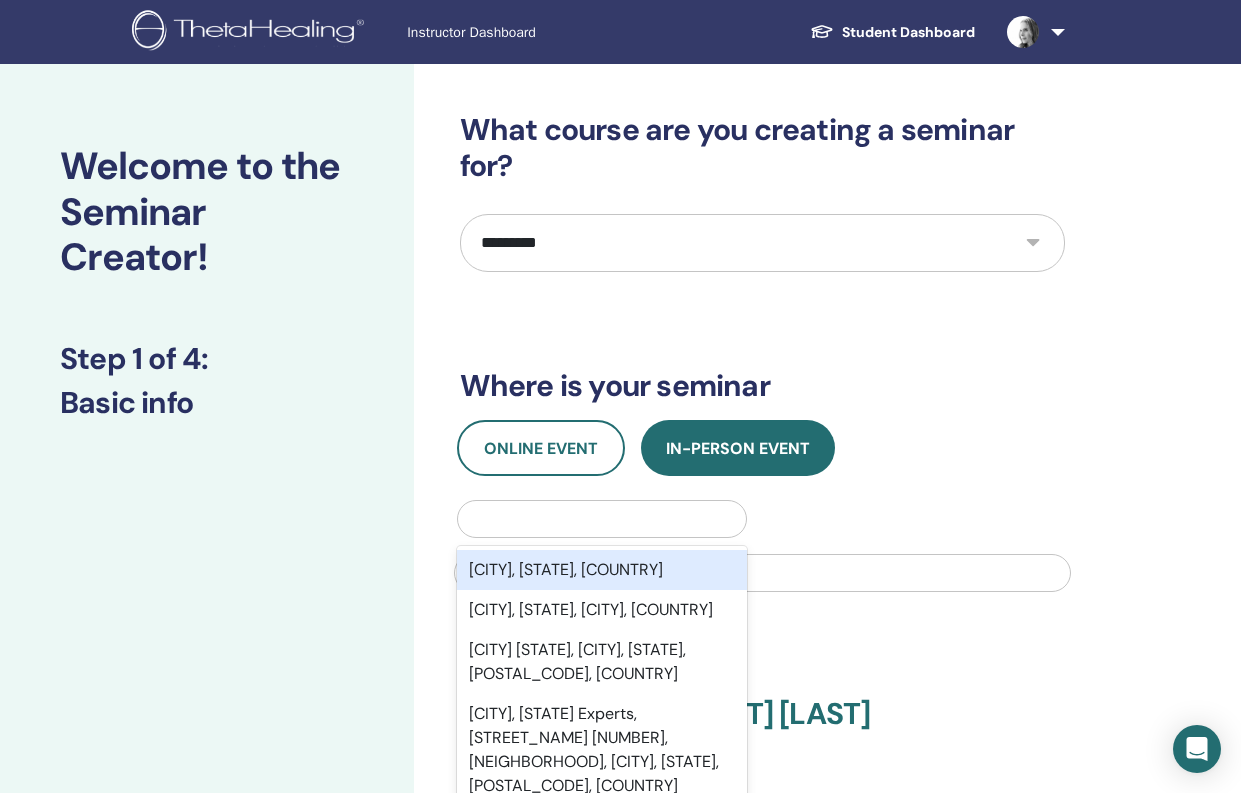 click on "option [CITY], [STATE], [COUNTRY] focused, 1 of 5. 5 results available for search term Leon, Guanajuato. Use Up and Down to choose options, press Enter to select the currently focused option, press Escape to exit the menu, press Tab to select the option and exit the menu. [CITY], [STATE], [COUNTRY] [CITY] [STATE], [CITY], [STATE], [POSTAL_CODE], [COUNTRY] [CITY], [STATE] Experts, [STREET_NAME] [NUMBER], [NEIGHBORHOOD], [CITY], [STATE], [POSTAL_CODE], [COUNTRY] [CITY], [STATE] [STREET_NAME] [NUMBER], [NEIGHBORHOOD], [CITY], [STATE], [POSTAL_CODE], [COUNTRY]" at bounding box center [762, 552] 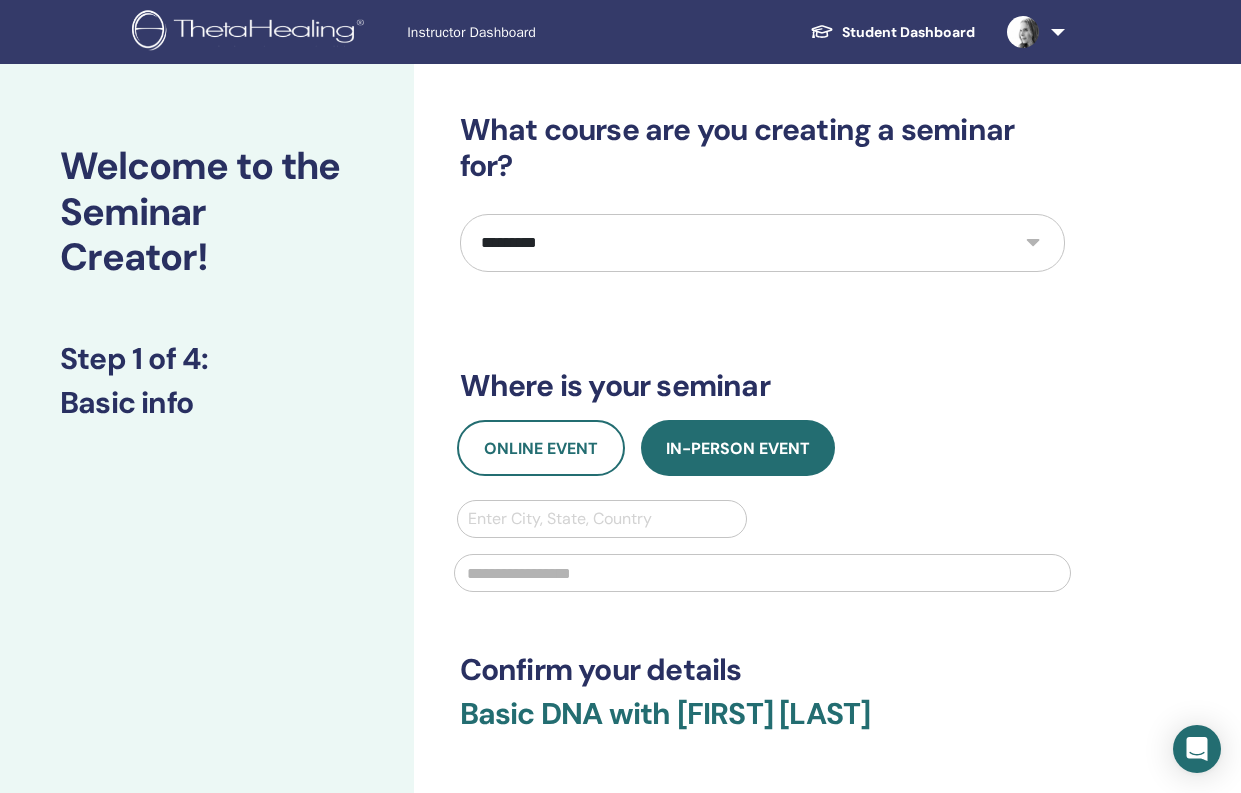 click at bounding box center [602, 519] 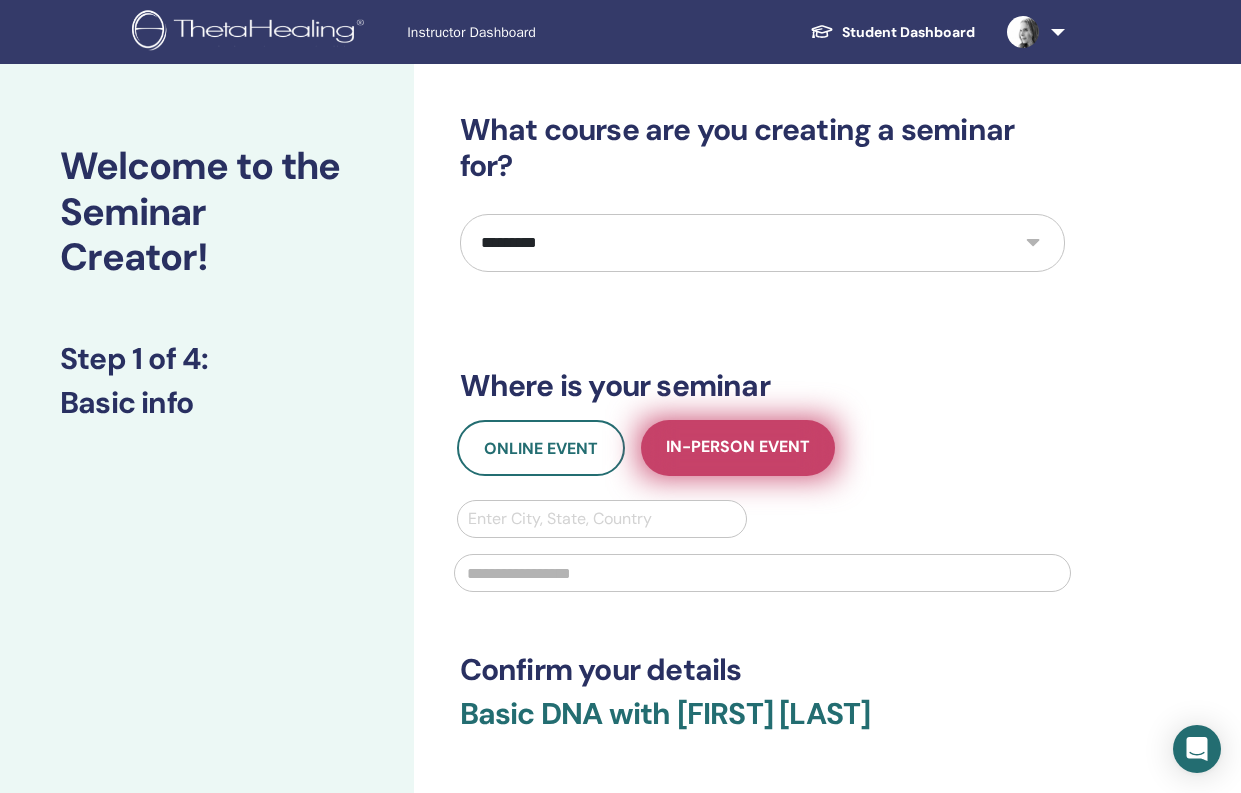 click on "In-Person Event" at bounding box center (738, 448) 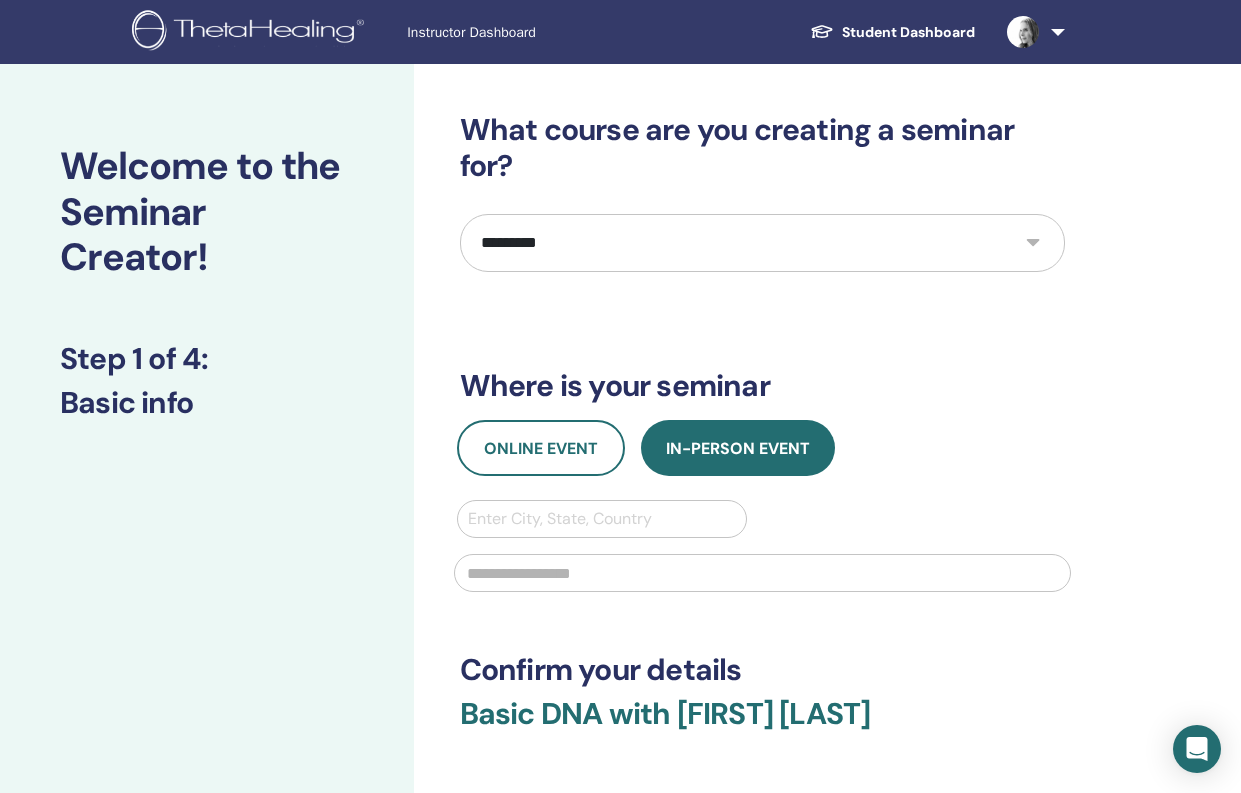 click on "Enter City, State, Country" at bounding box center [602, 519] 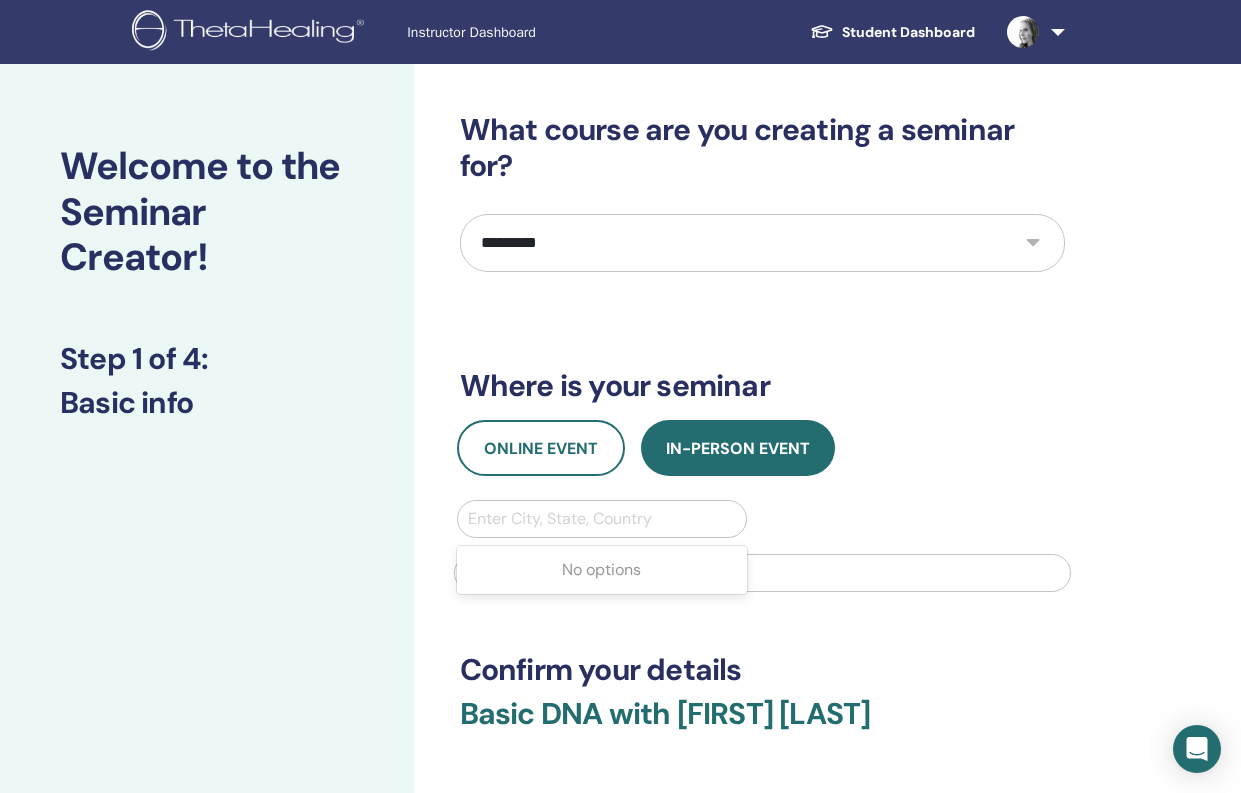 click at bounding box center [762, 571] 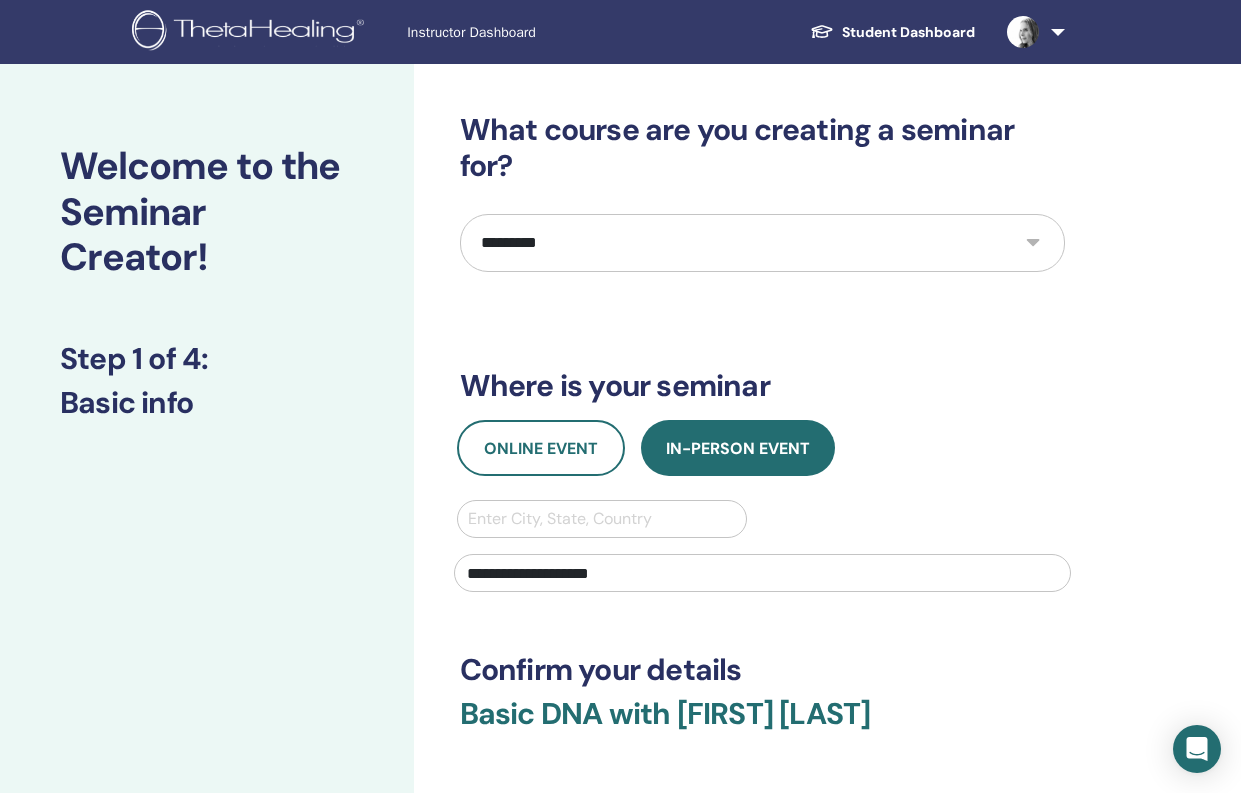 type on "**********" 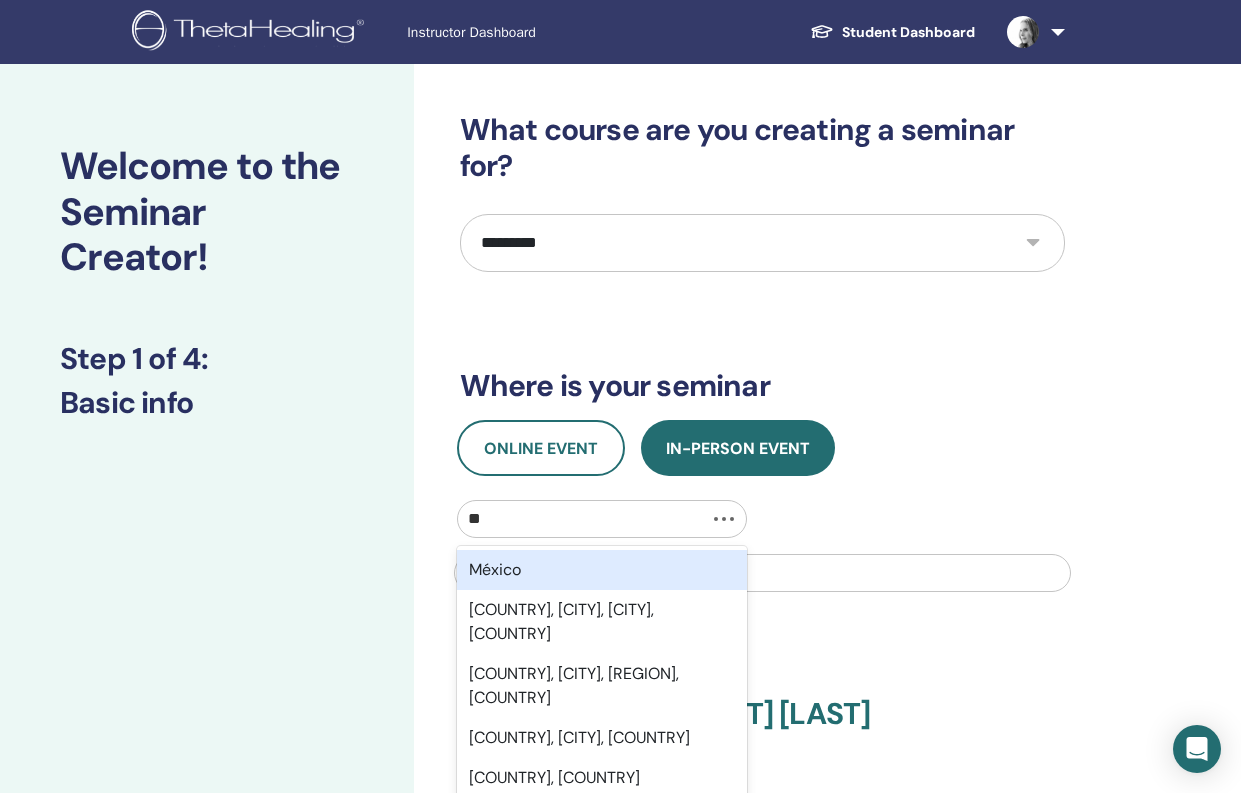 type on "*" 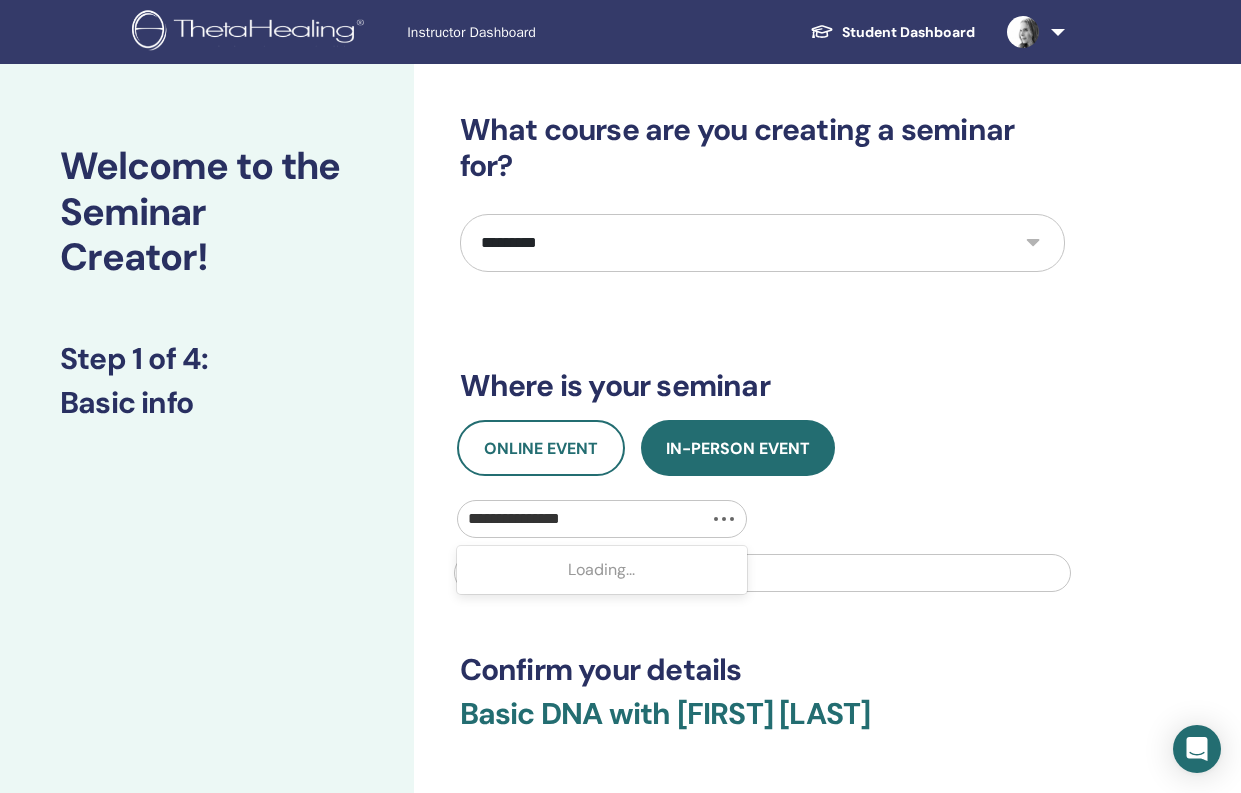 type on "**********" 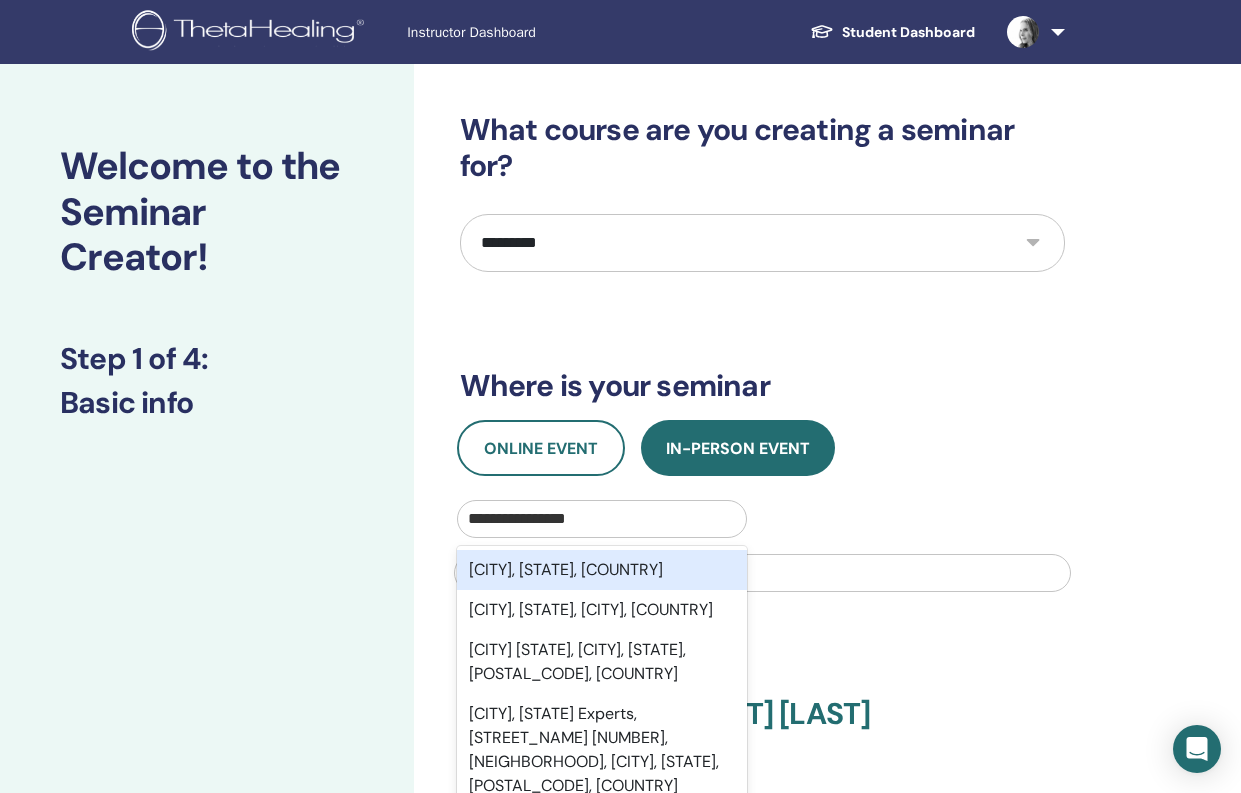 click on "[CITY], [STATE], [COUNTRY]" at bounding box center (602, 570) 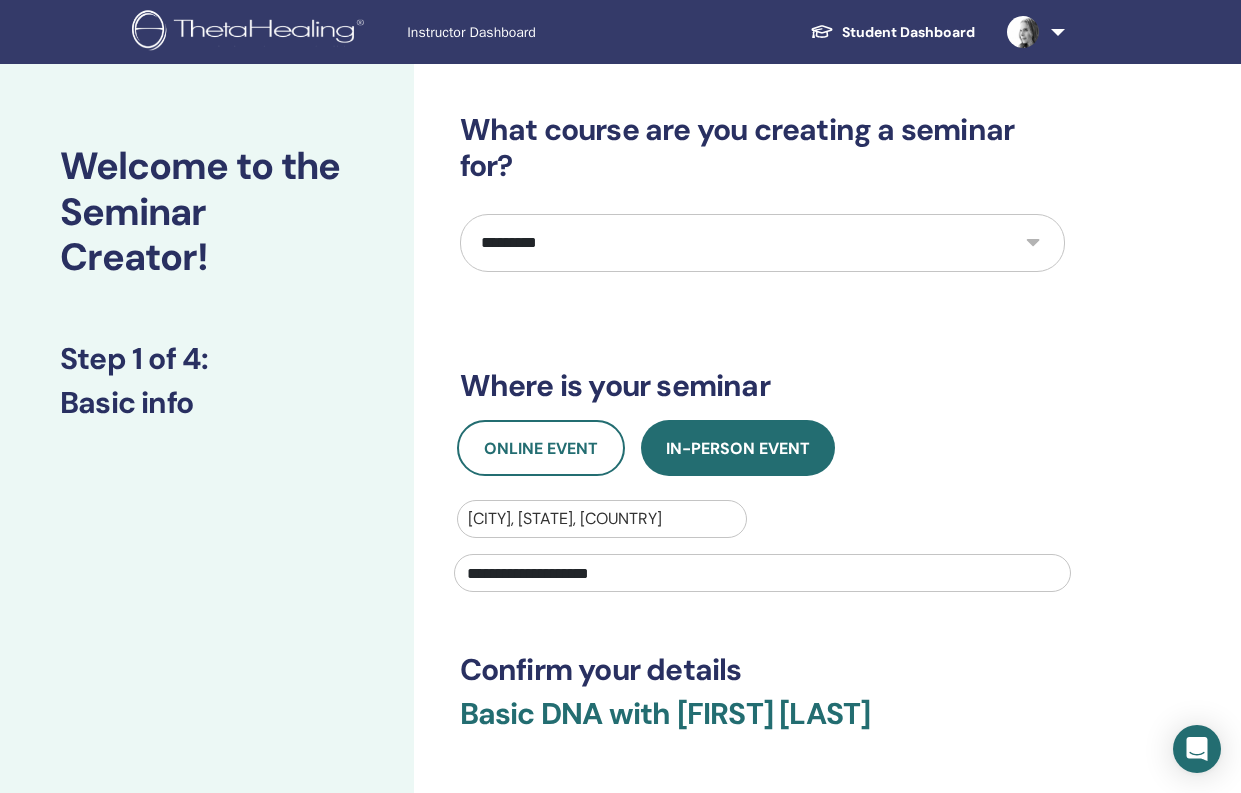 click on "**********" at bounding box center [762, 486] 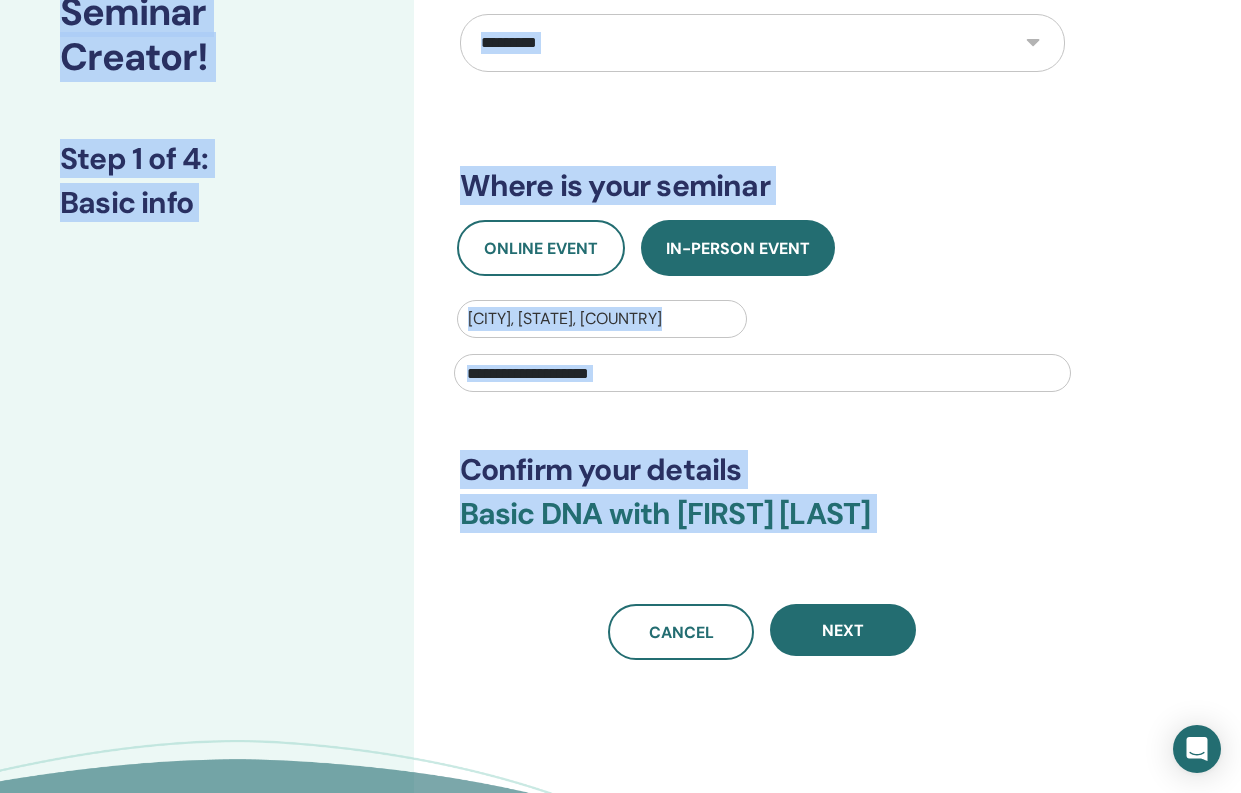 scroll, scrollTop: 83, scrollLeft: 0, axis: vertical 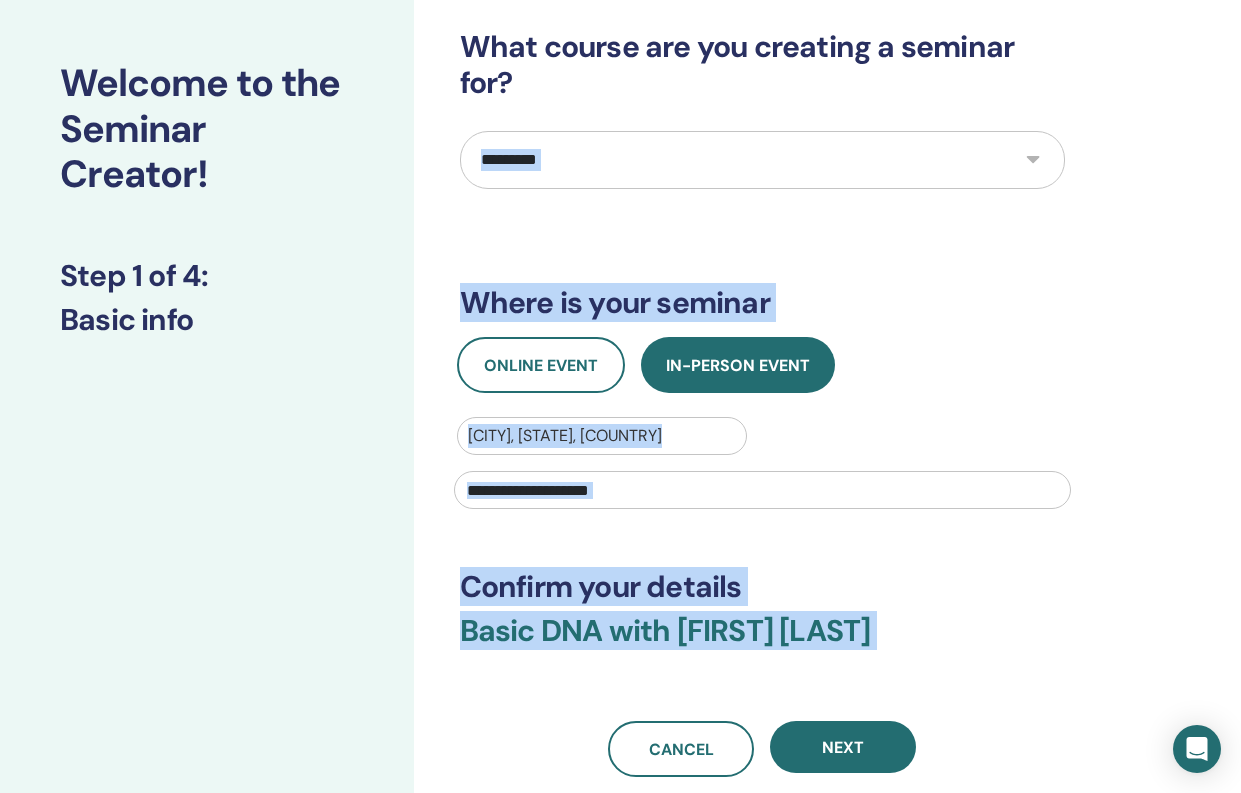 drag, startPoint x: 1006, startPoint y: 14, endPoint x: 925, endPoint y: 206, distance: 208.38666 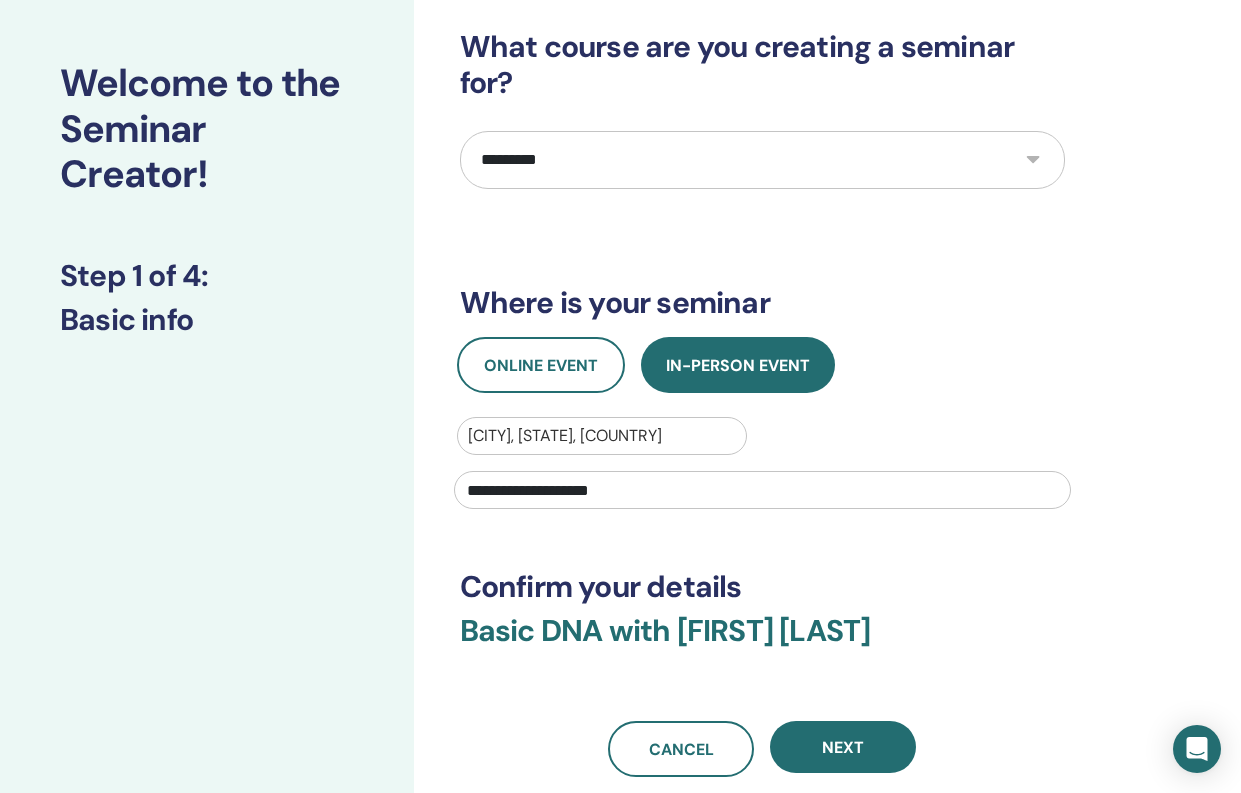 click on "Where is your seminar" at bounding box center [762, 303] 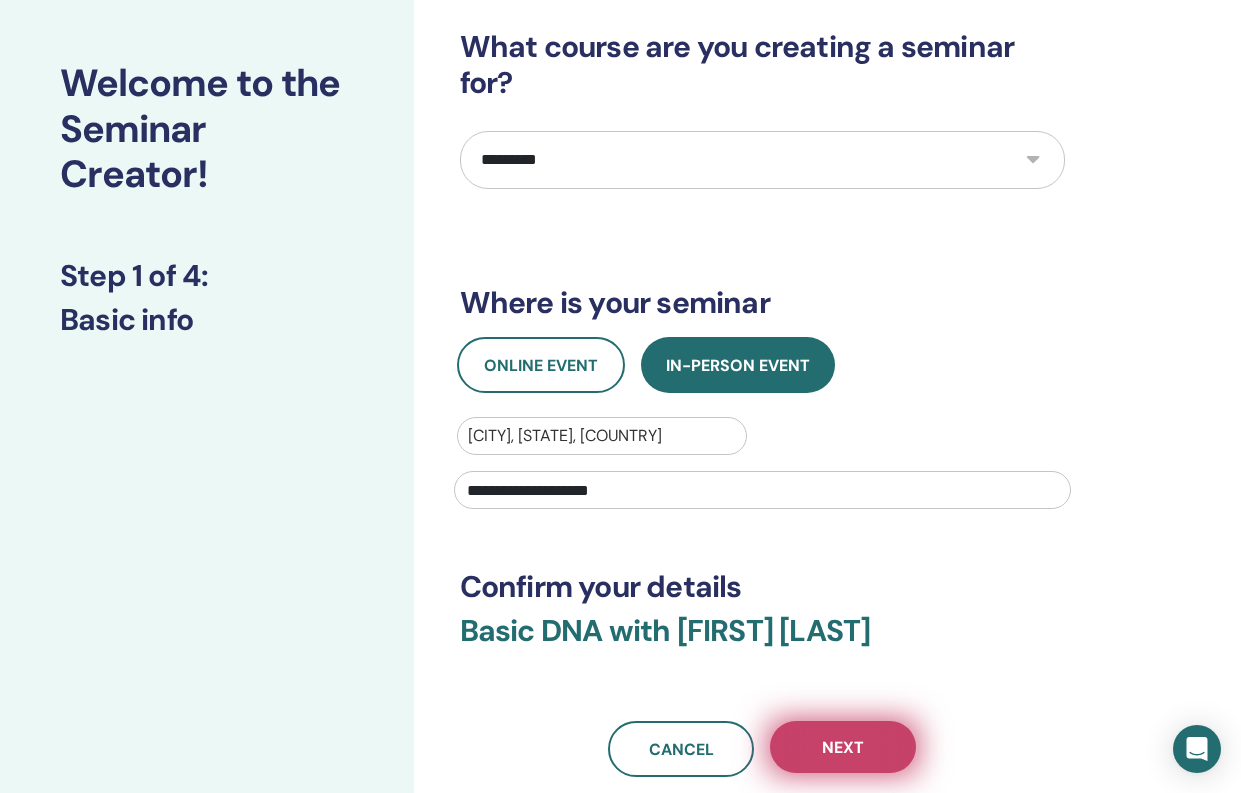 click on "Next" at bounding box center (843, 747) 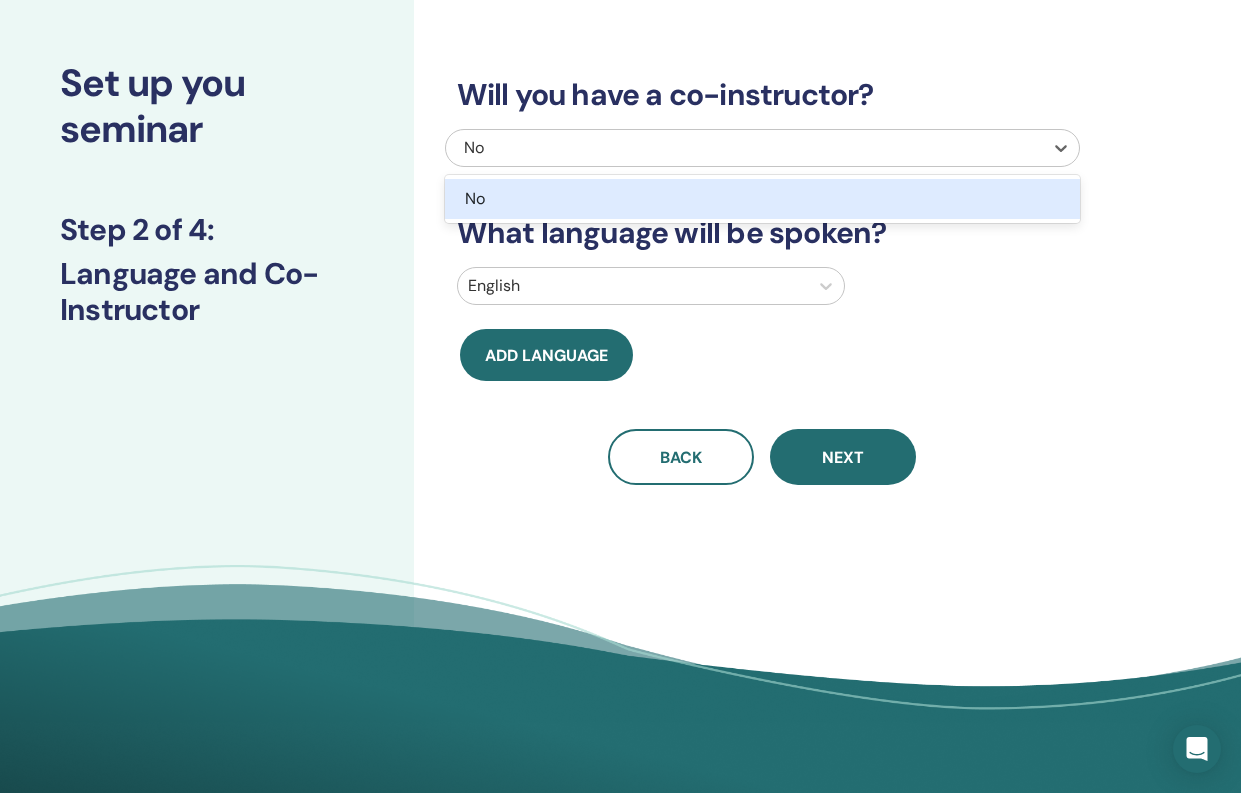 click at bounding box center (744, 148) 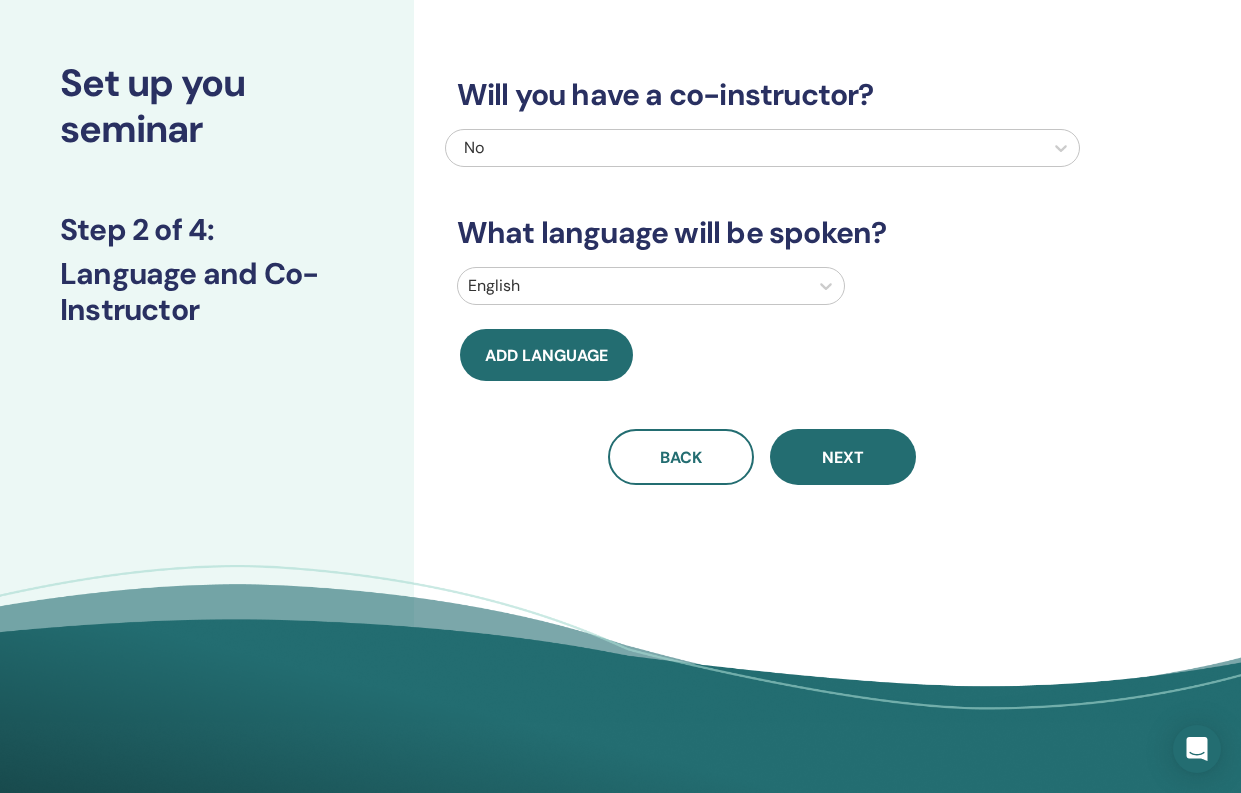 click on "Will you have a co-instructor? No What language will be spoken? English Add language Back Next" at bounding box center [762, 257] 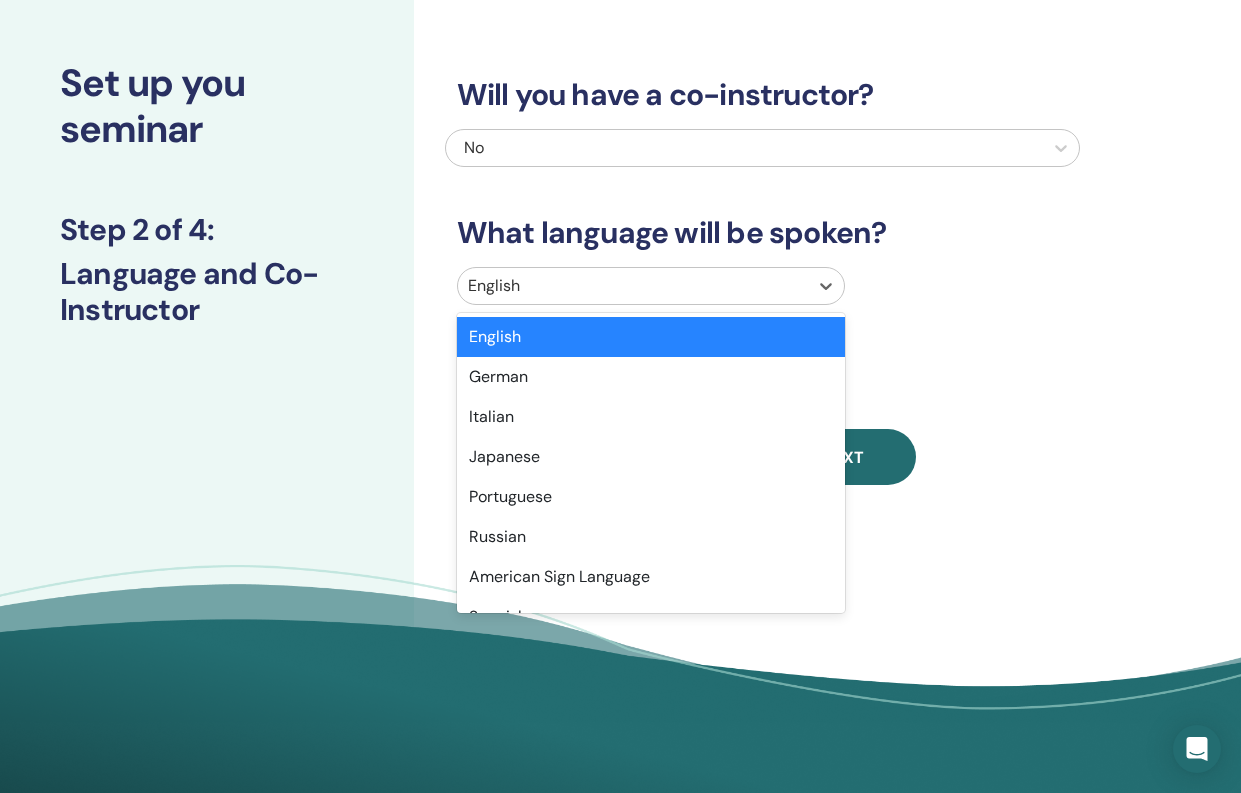 click at bounding box center (633, 286) 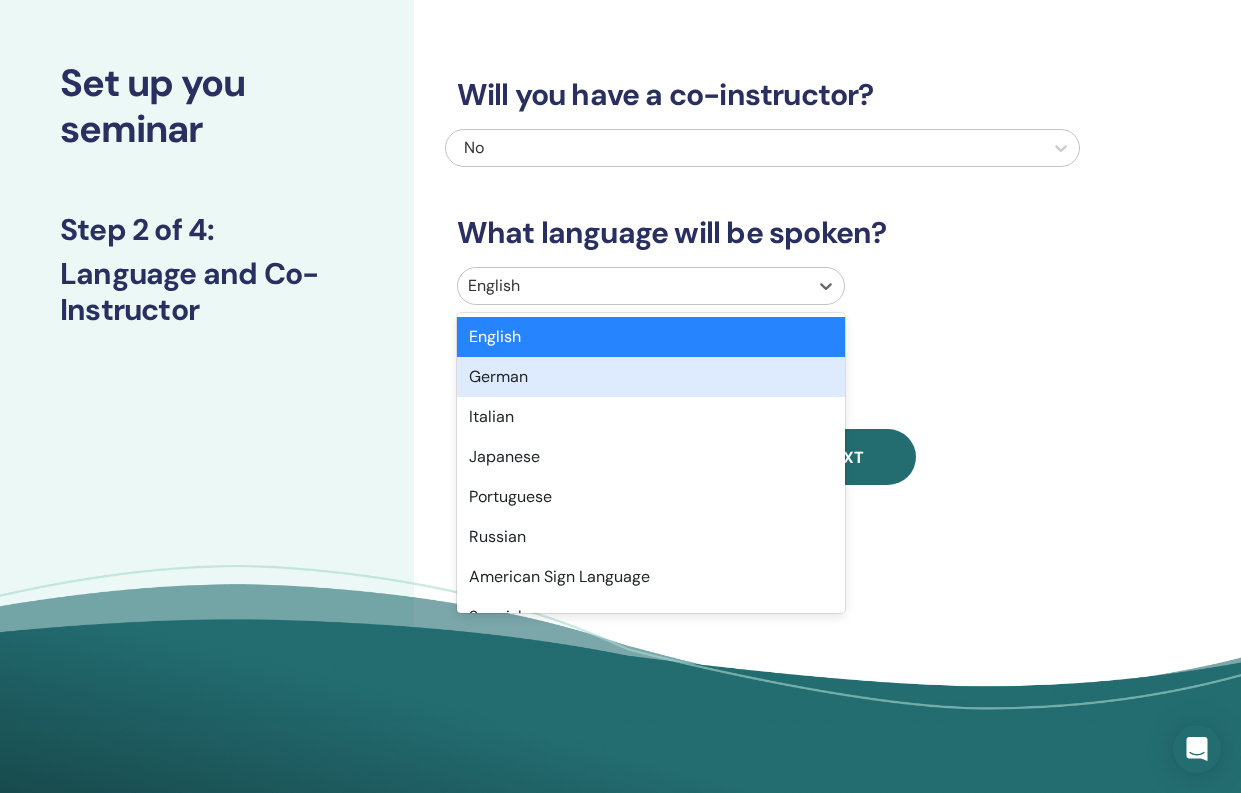 type on "*" 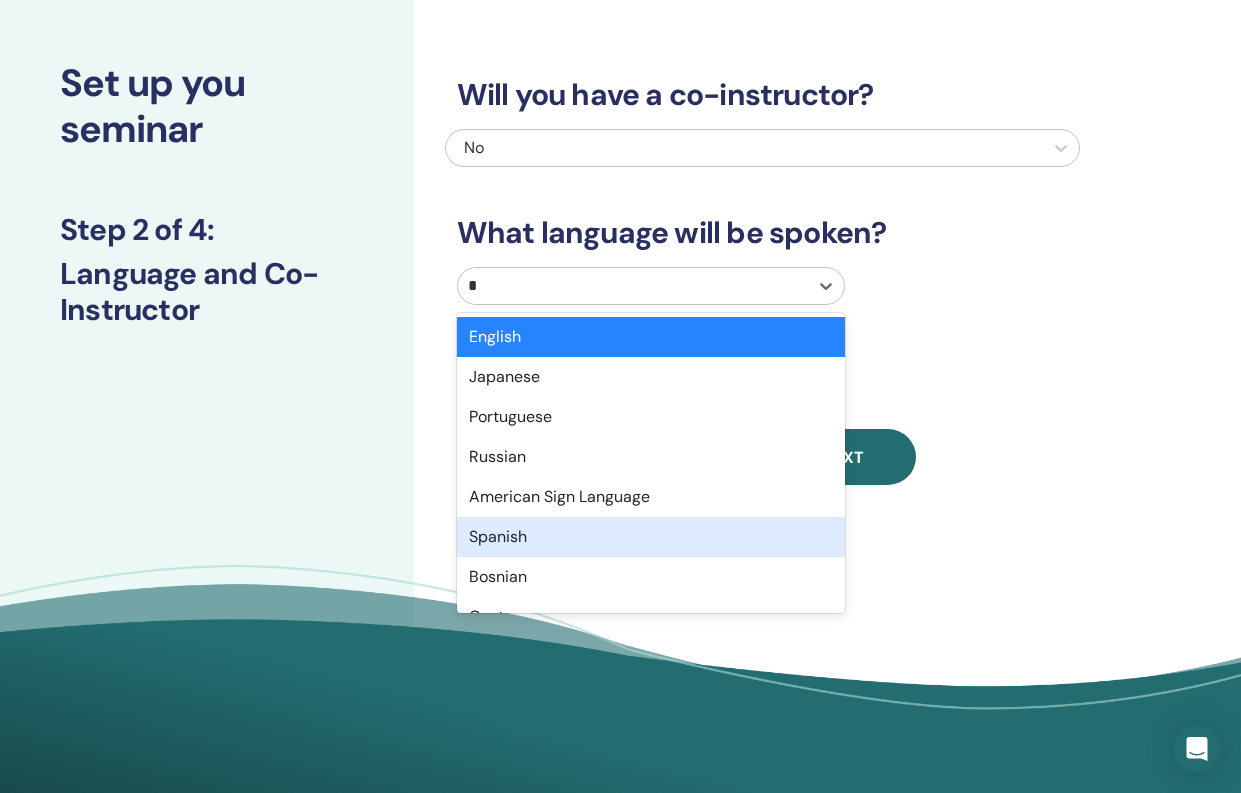 click on "Spanish" at bounding box center (651, 537) 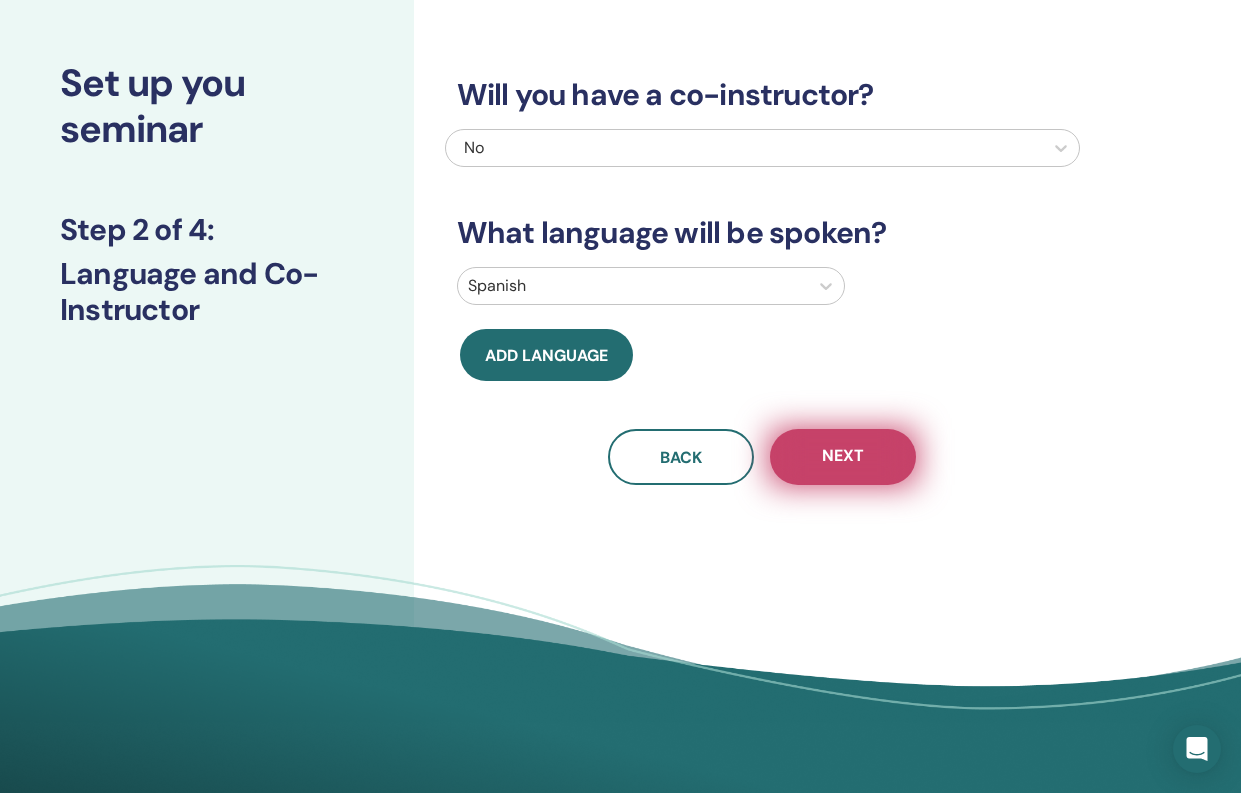 click on "Next" at bounding box center [843, 457] 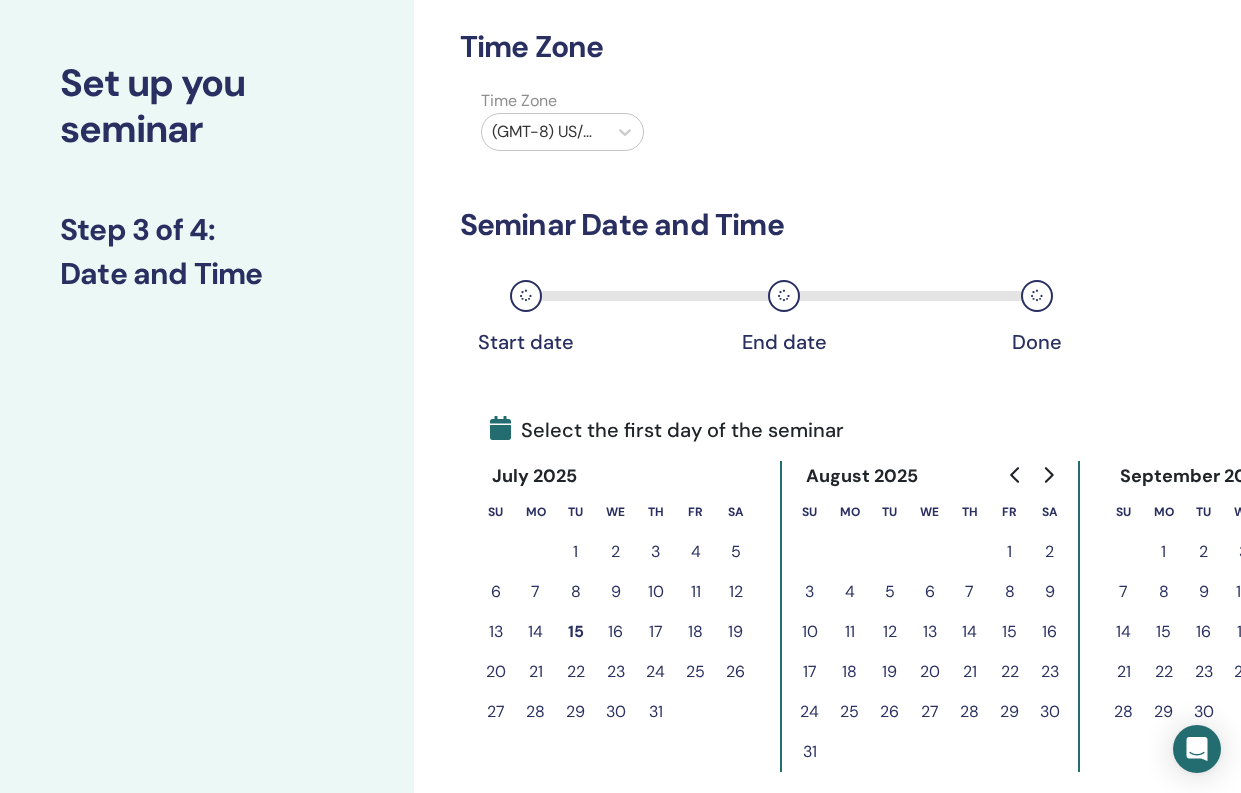 click on "15" at bounding box center [576, 632] 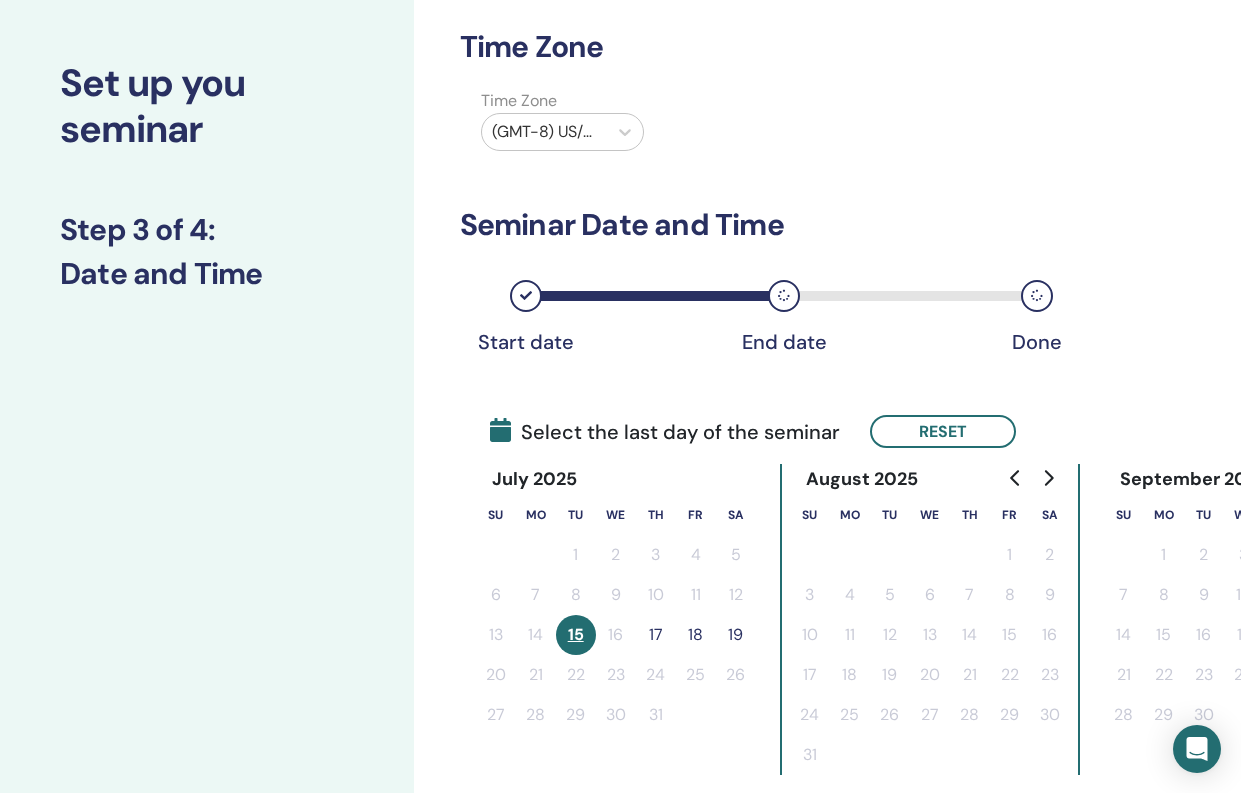 click on "17" at bounding box center (656, 635) 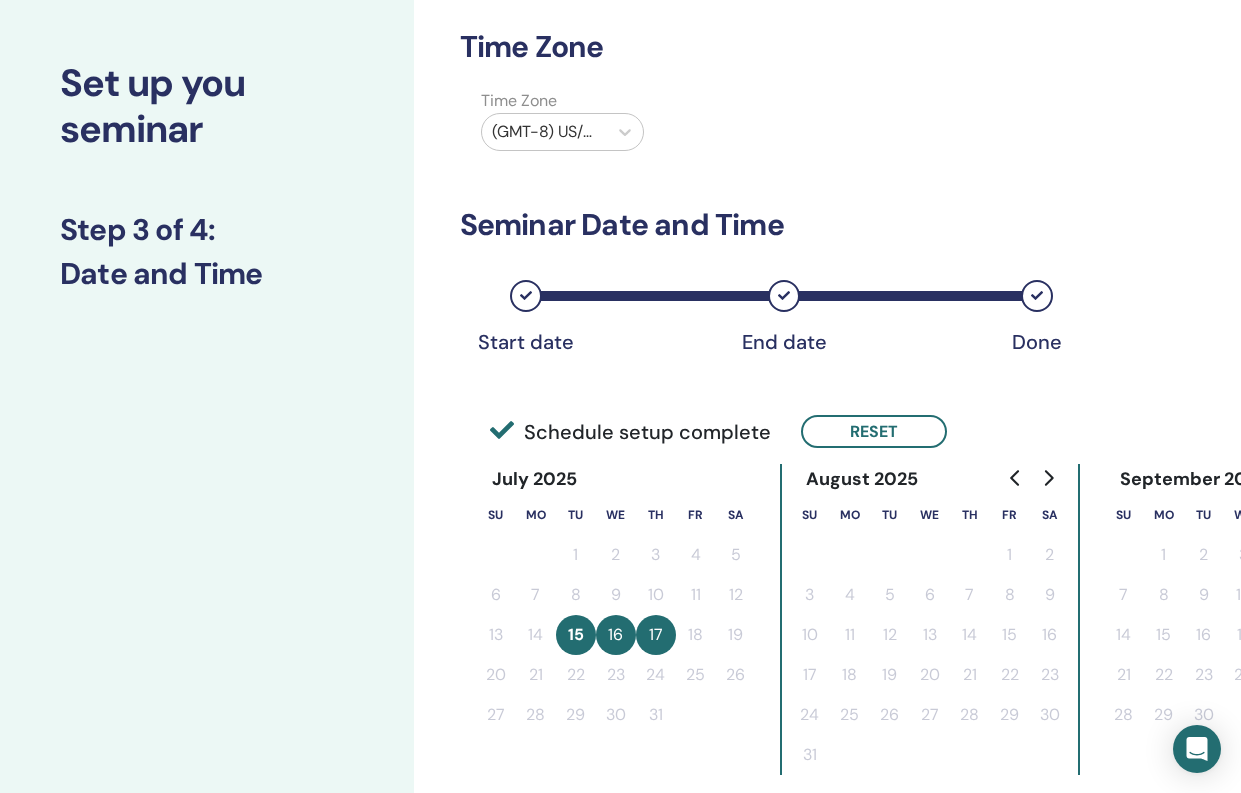 click on "Time Zone Time Zone (GMT-8) US/Alaska Seminar Date and Time Start date End date Done Schedule setup complete Reset July 2025 Su Mo Tu We Th Fr Sa 1 2 3 4 5 6 7 8 9 10 11 12 13 14 15 16 17 18 19 20 21 22 23 24 25 26 27 28 29 30 31 August 2025 Su Mo Tu We Th Fr Sa 1 2 3 4 5 6 7 8 9 10 11 12 13 14 15 16 17 18 19 20 21 22 23 24 25 26 27 28 29 30 31 September 2025 Su Mo Tu We Th Fr Sa 1 2 3 4 5 6 7 8 9 10 11 12 13 14 15 16 17 18 19 20 21 22 23 24 25 26 27 28 29 30 Day  # 1 2025/07/15 Start time ***** End time ***** Apply to all Day  # 2 2025/07/16 Start time ***** End time ***** Day  # 3 2025/07/17 Start time ***** End time ***** Back Next" at bounding box center (827, 688) 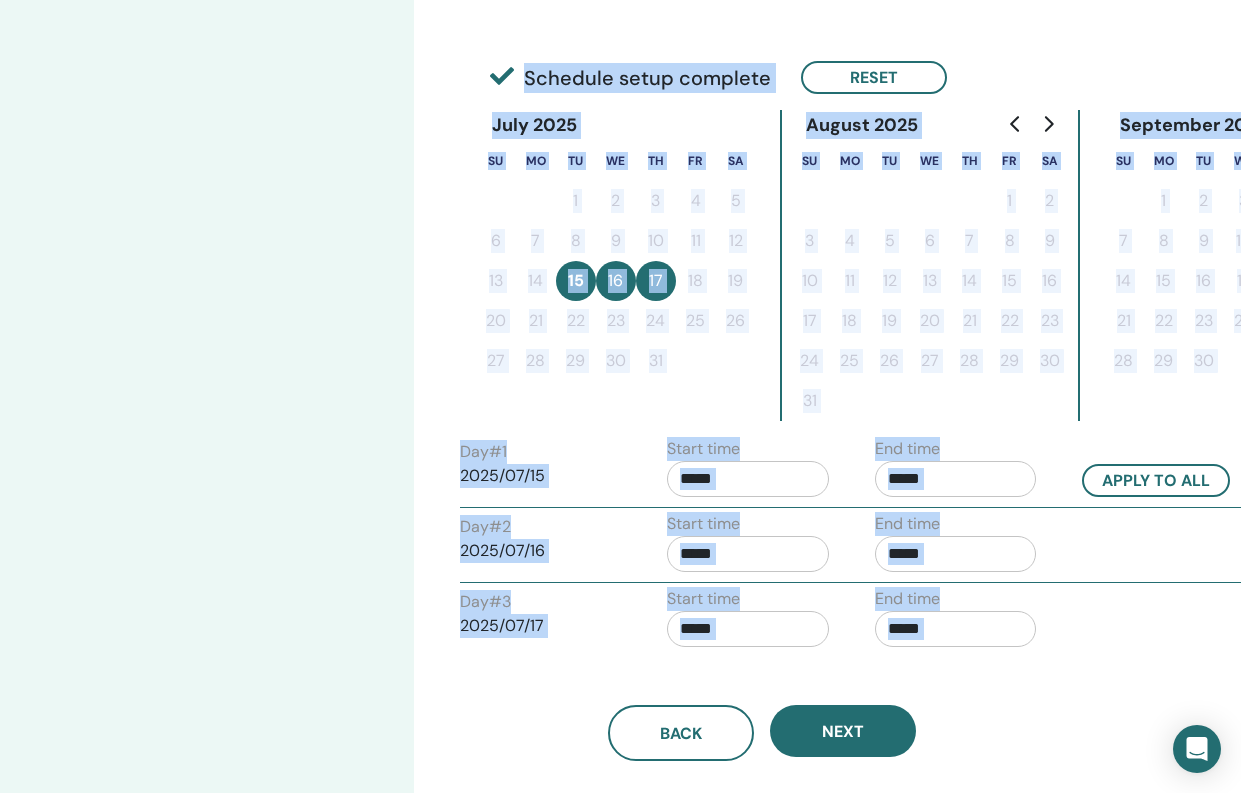 scroll, scrollTop: 458, scrollLeft: 0, axis: vertical 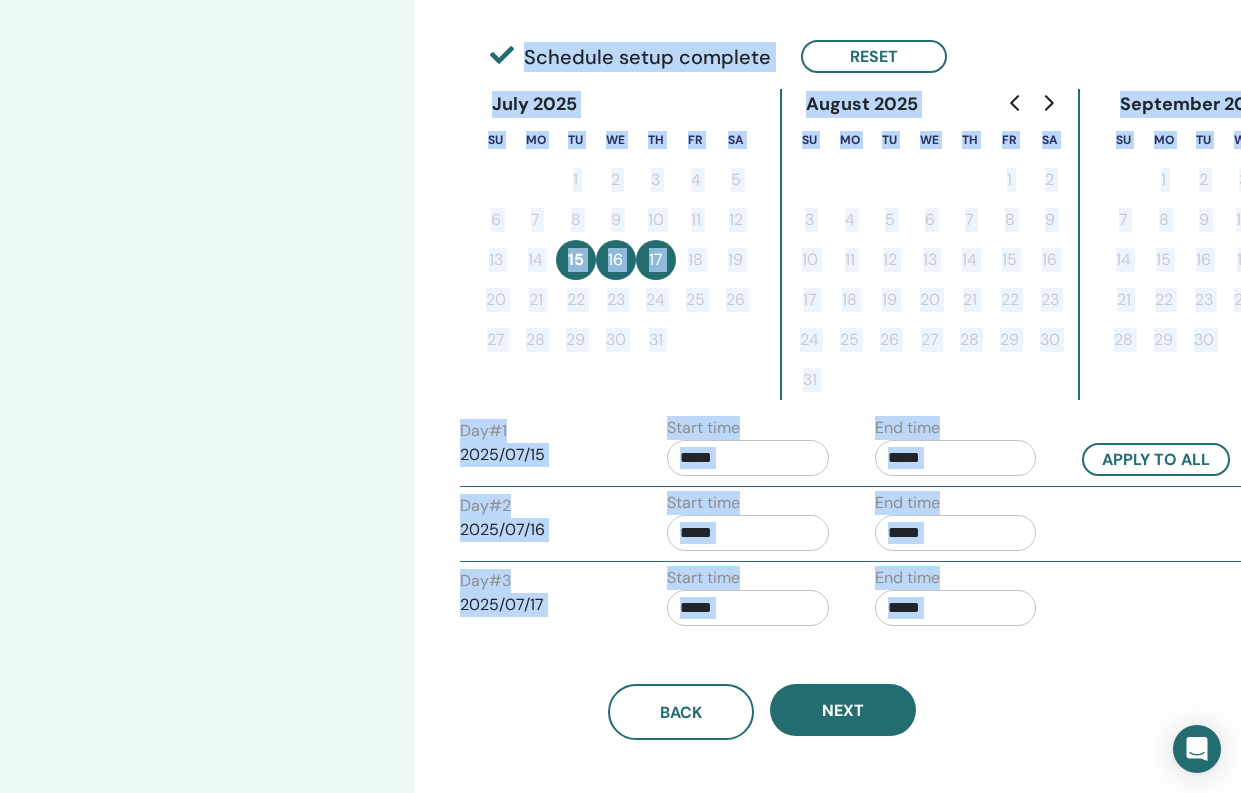 drag, startPoint x: 1138, startPoint y: 353, endPoint x: 1063, endPoint y: 707, distance: 361.8577 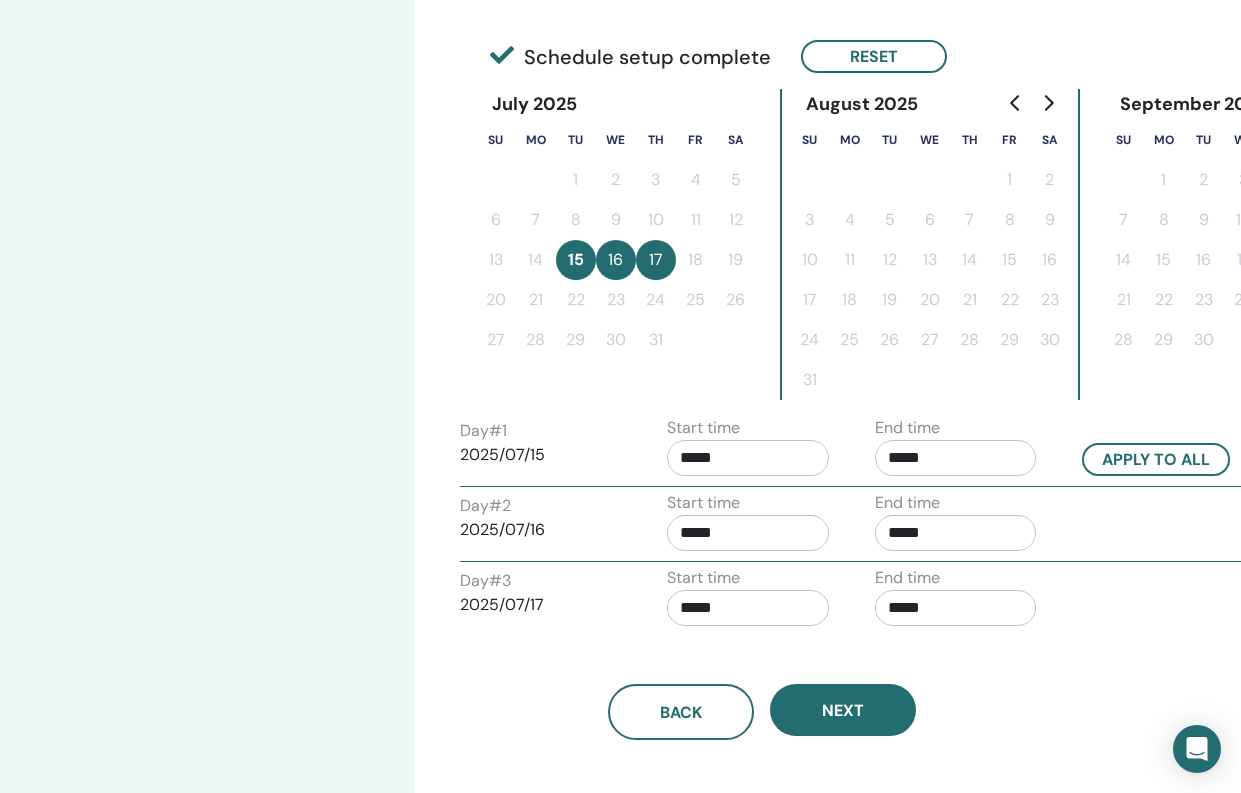 click on "Back Next" at bounding box center (762, 712) 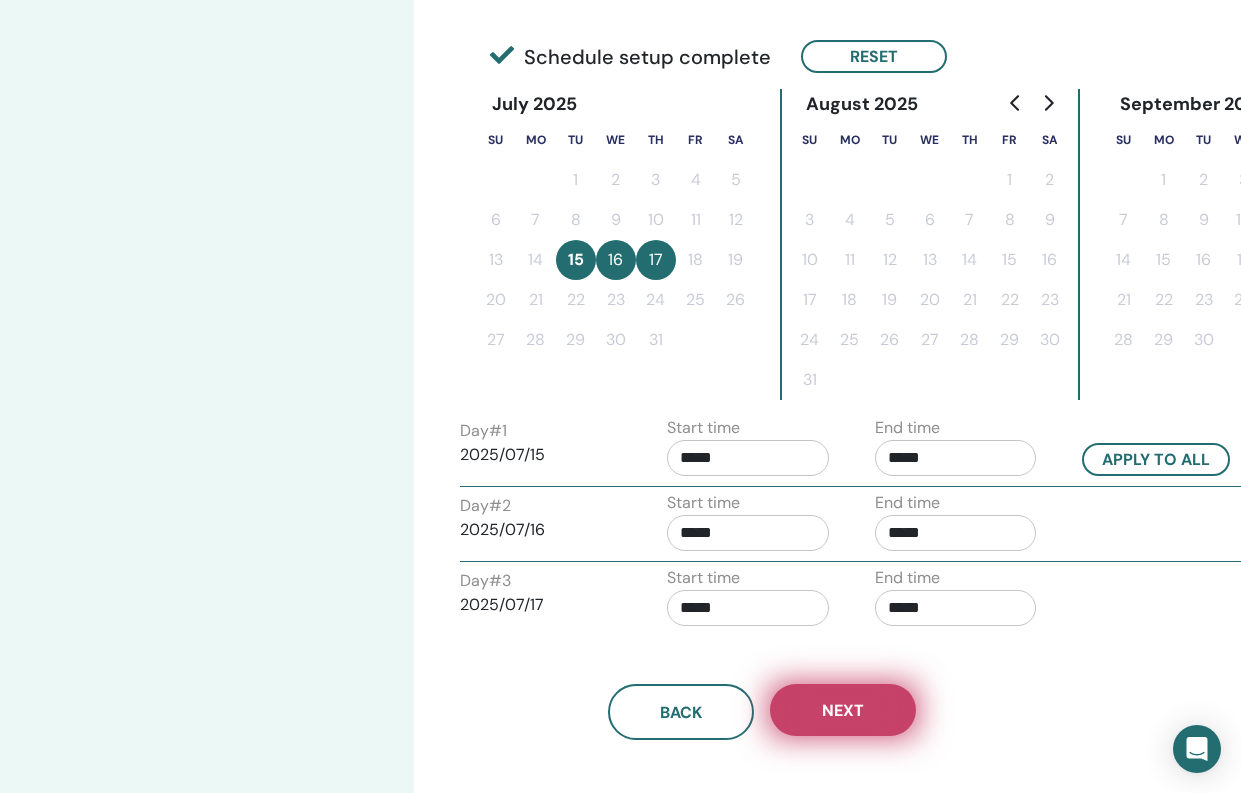 click on "Next" at bounding box center [843, 710] 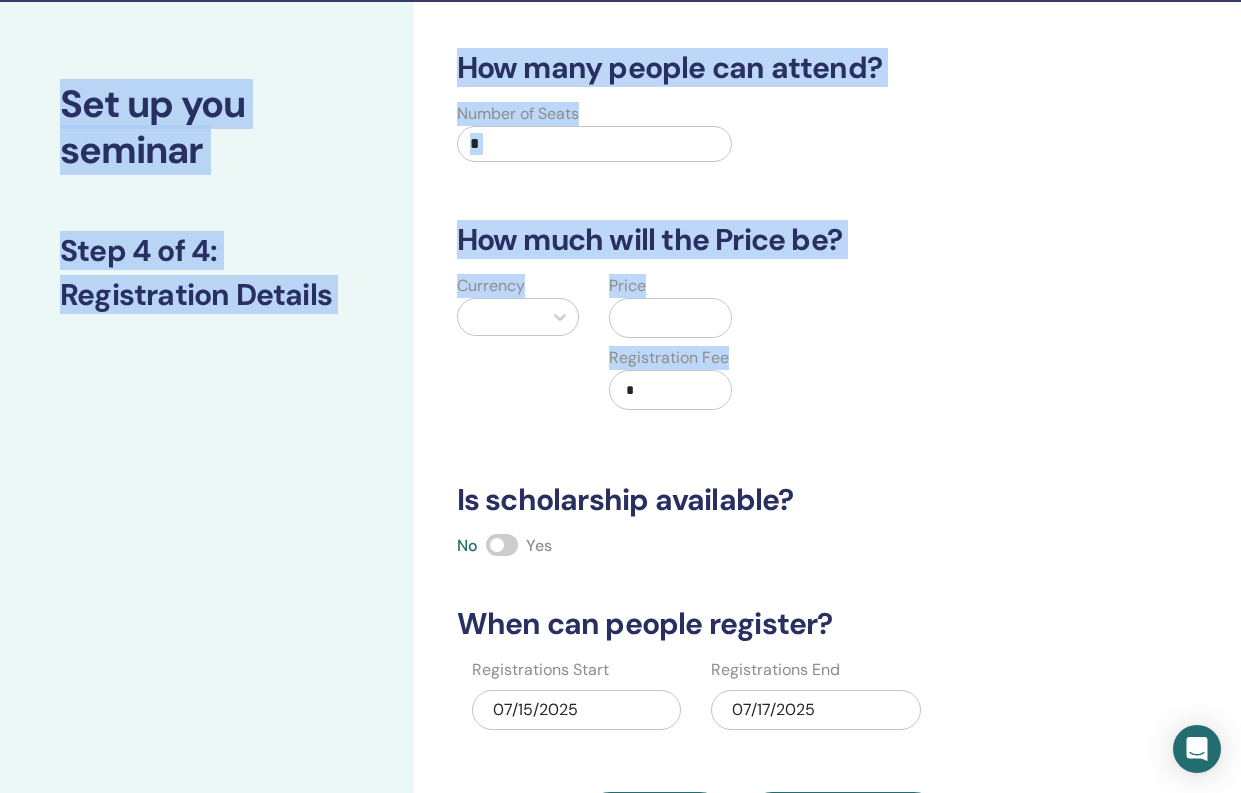 scroll, scrollTop: 28, scrollLeft: 0, axis: vertical 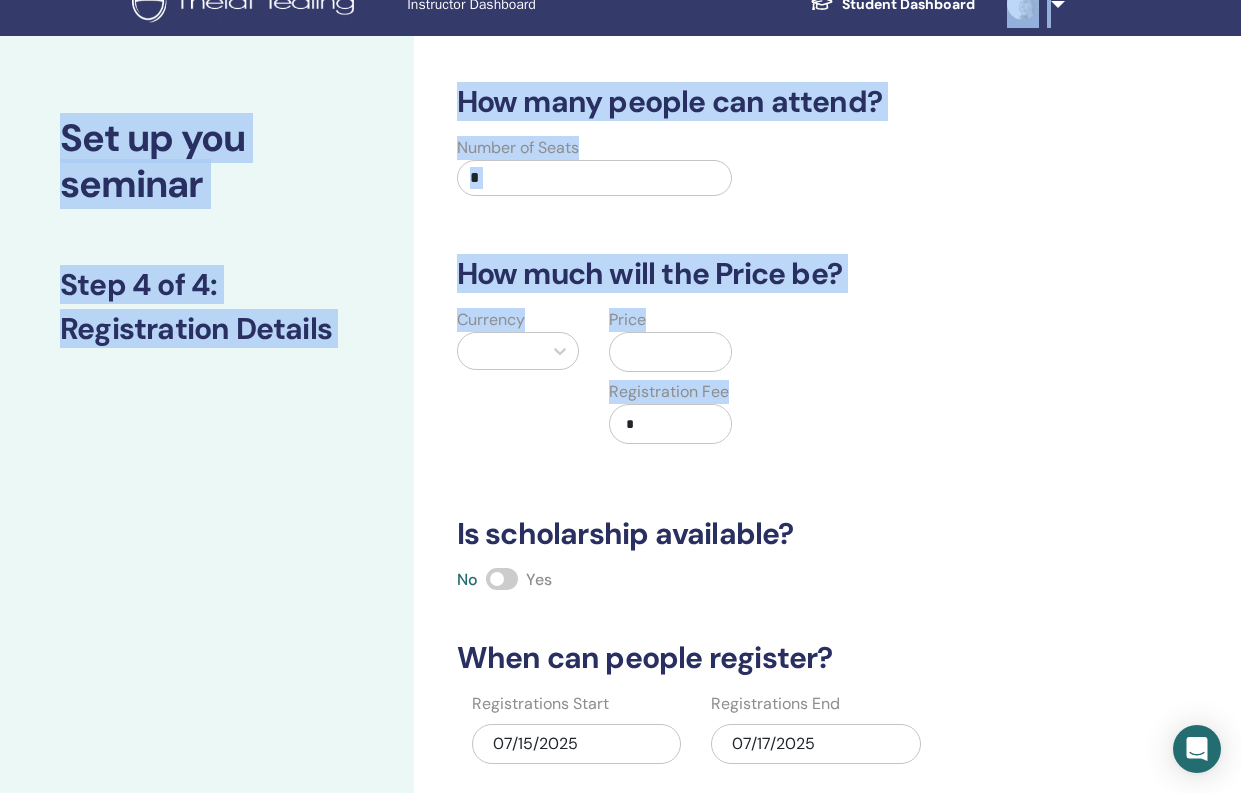 drag, startPoint x: 855, startPoint y: 27, endPoint x: 851, endPoint y: -19, distance: 46.173584 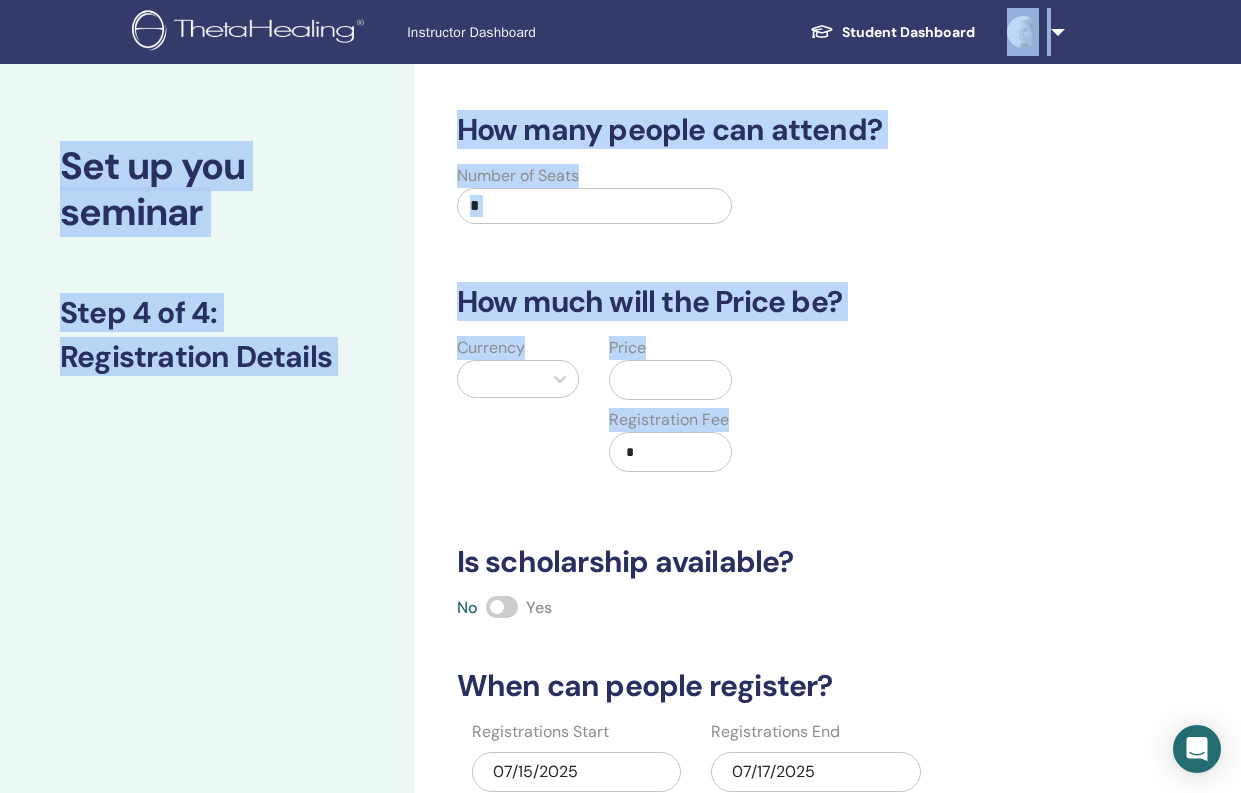 click on "Number of Seats *" at bounding box center (747, 200) 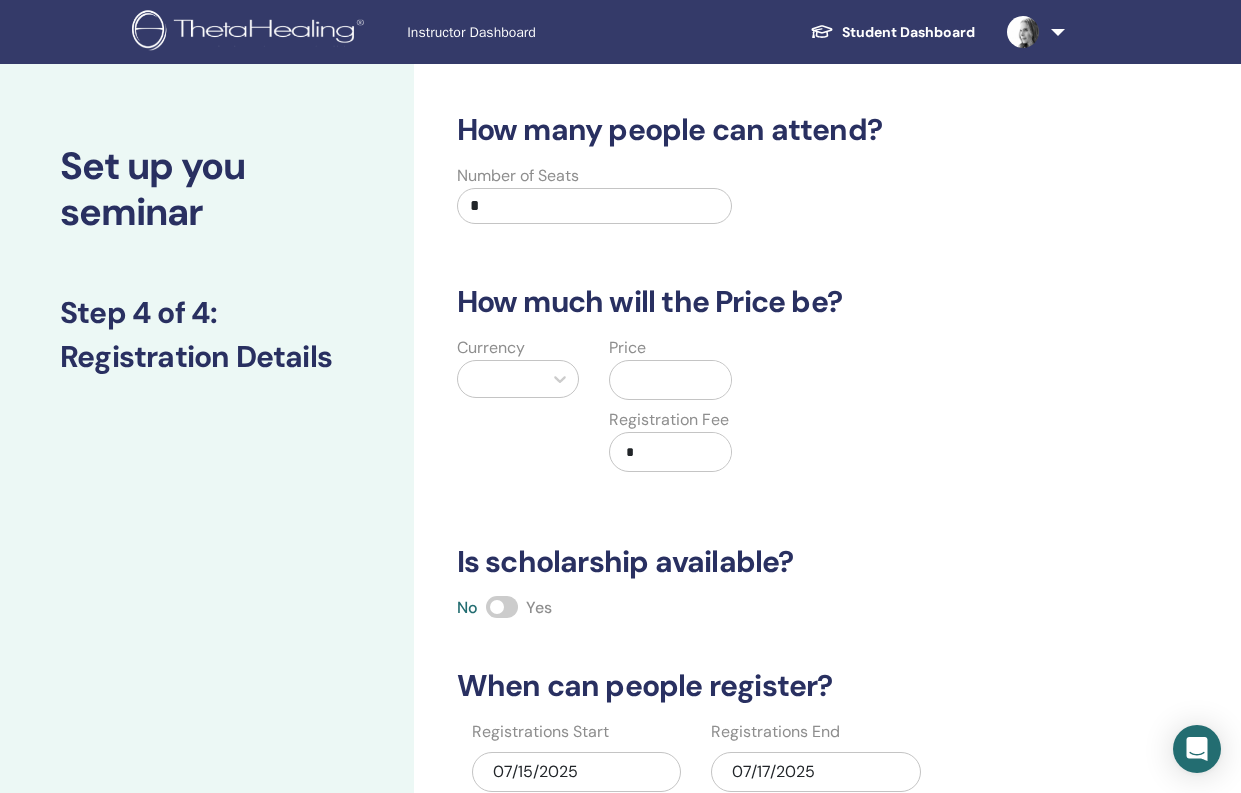 click on "*" at bounding box center (595, 206) 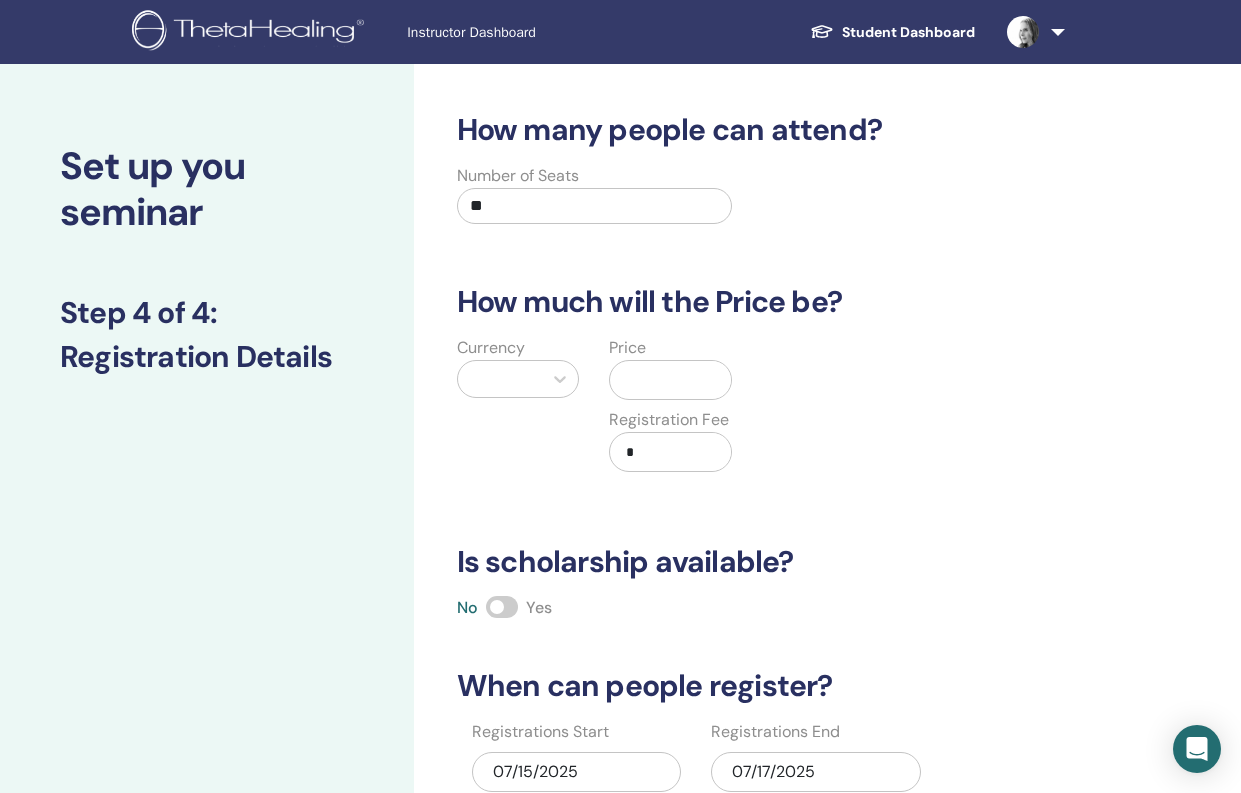 type on "**" 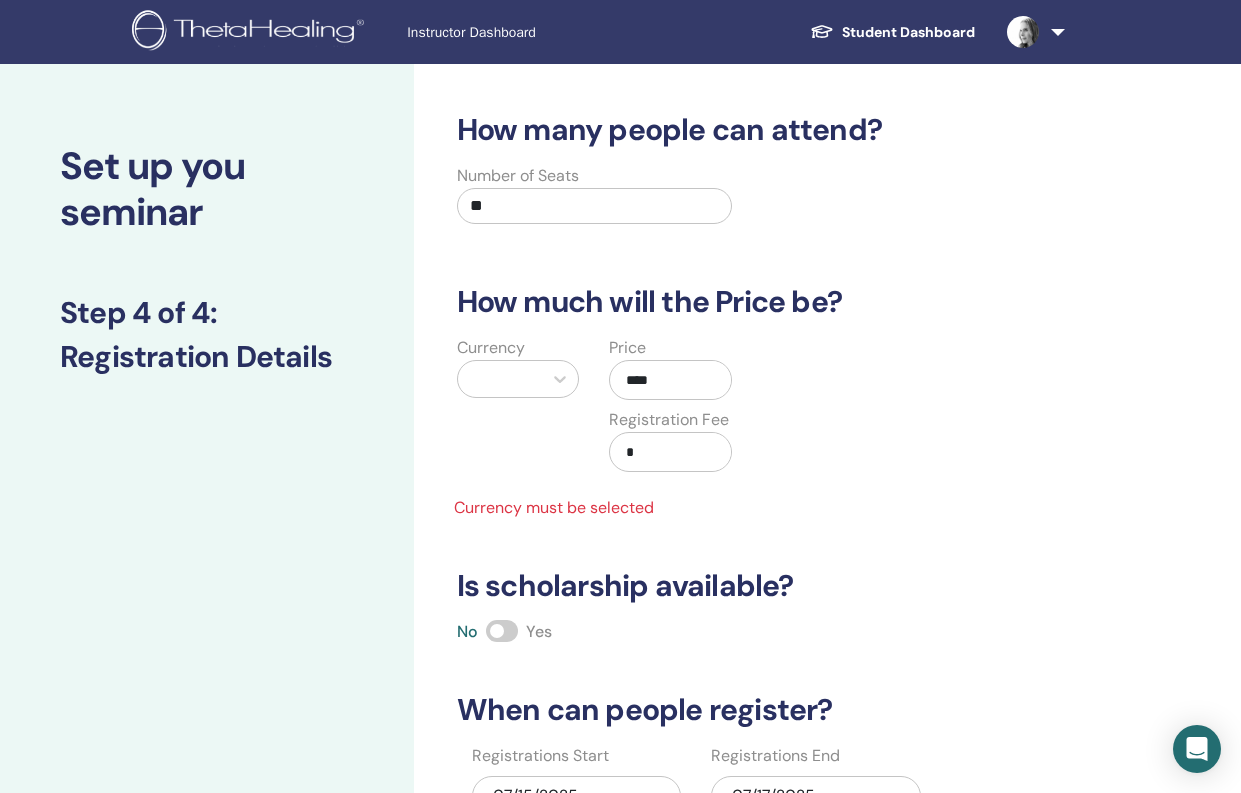type on "****" 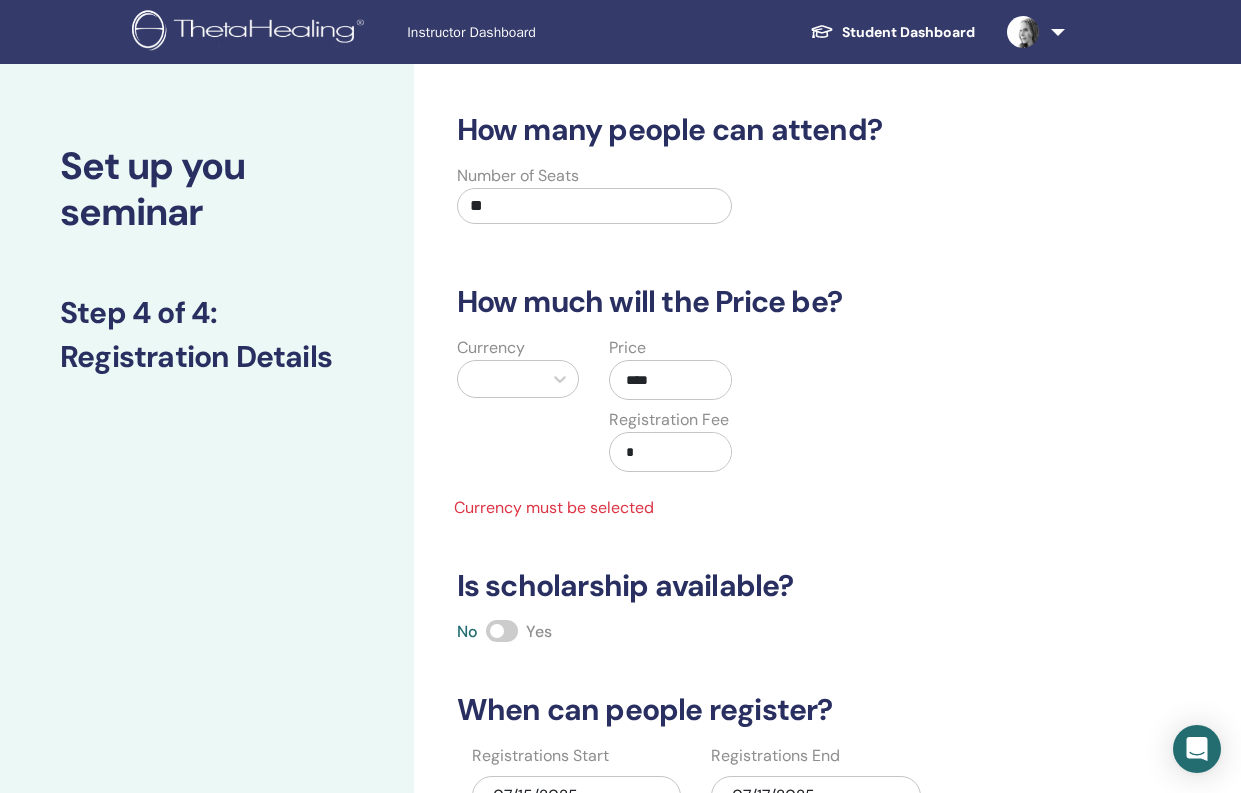 click on "Currency Price **** Registration Fee * Currency must be selected" at bounding box center (747, 428) 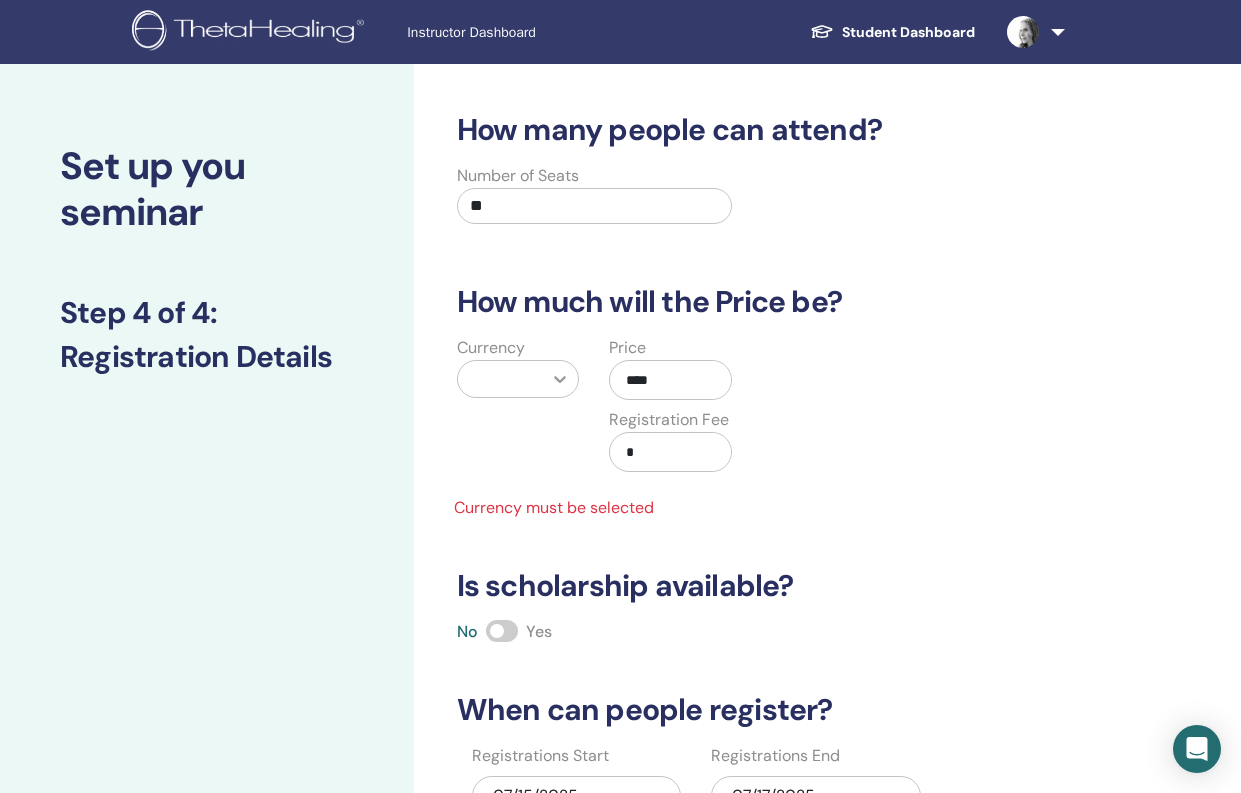 click 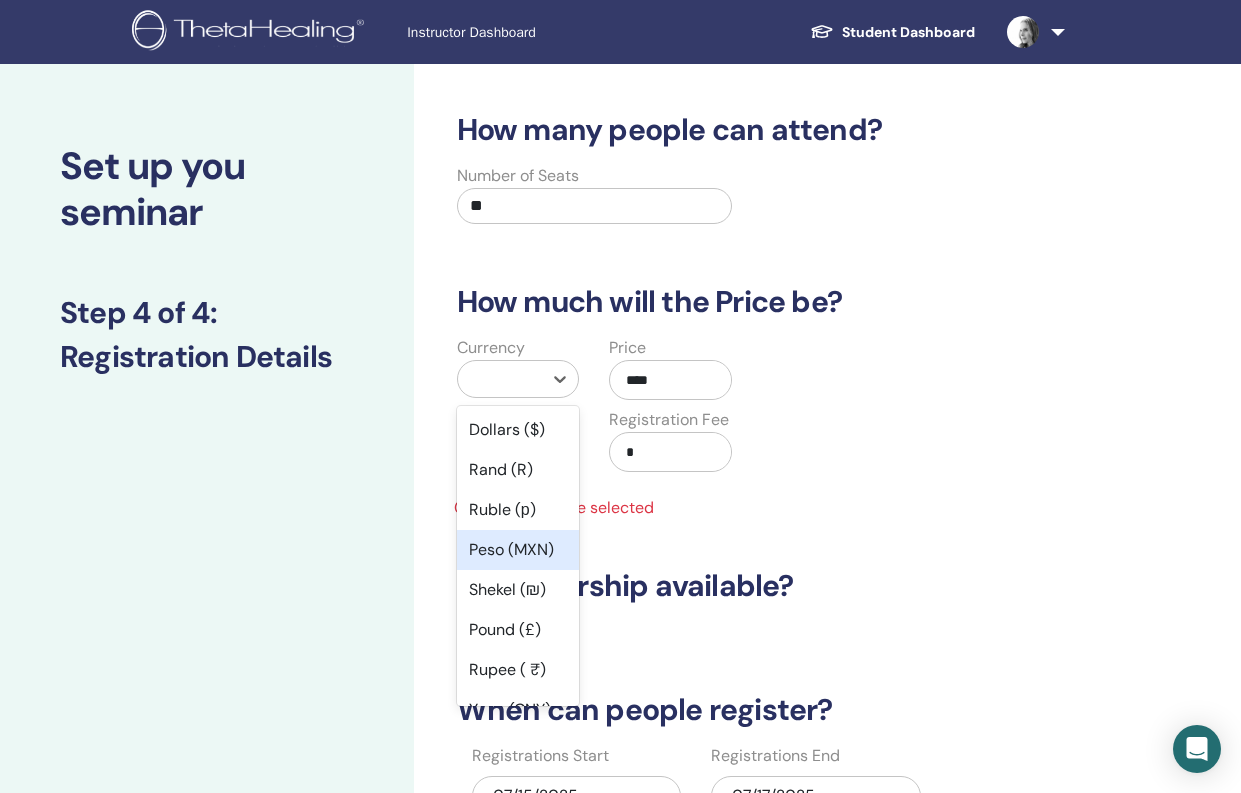 click on "Peso (MXN)" at bounding box center (518, 550) 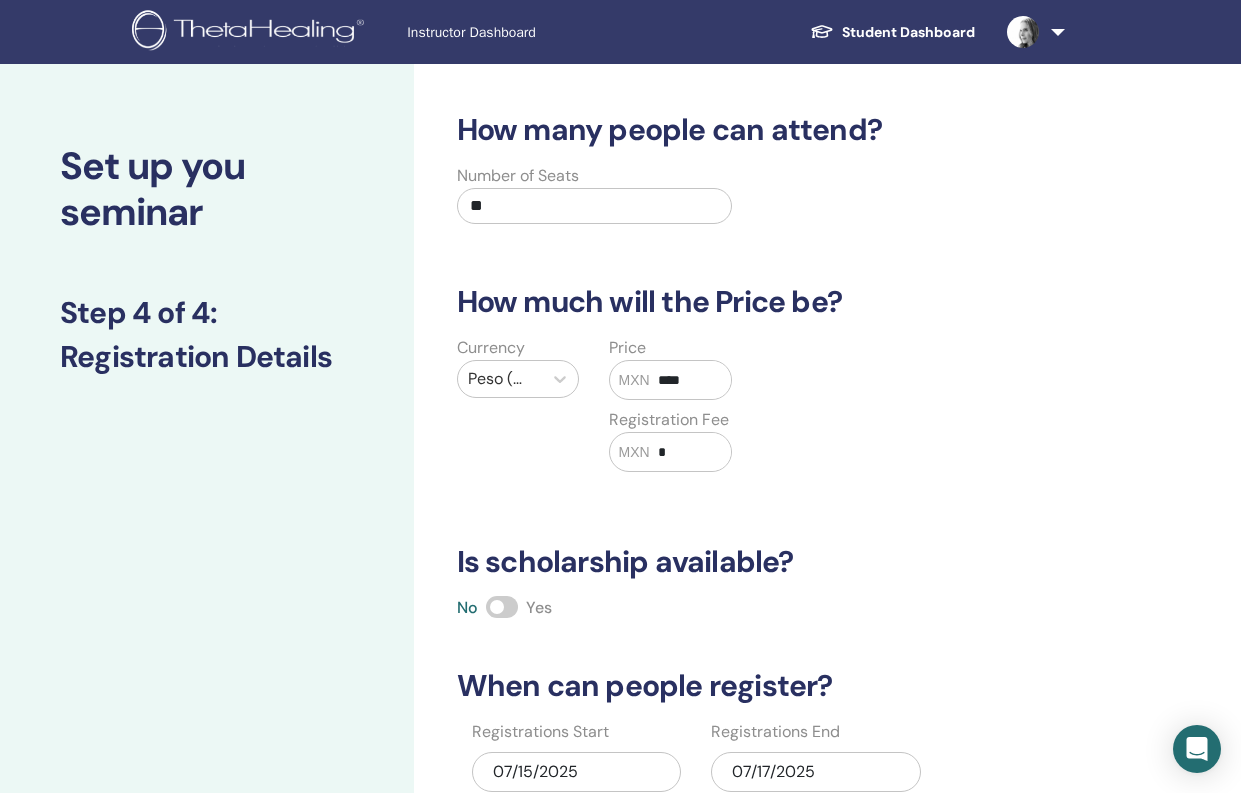 click on "How many people can attend? Number of Seats ** How much will the Price be? Currency Peso (MXN) Price MXN **** Registration Fee MXN * Is scholarship available? No Yes When can people register? Registrations Start [DATE] Registrations End [DATE] Back Save & Continue" at bounding box center [762, 511] 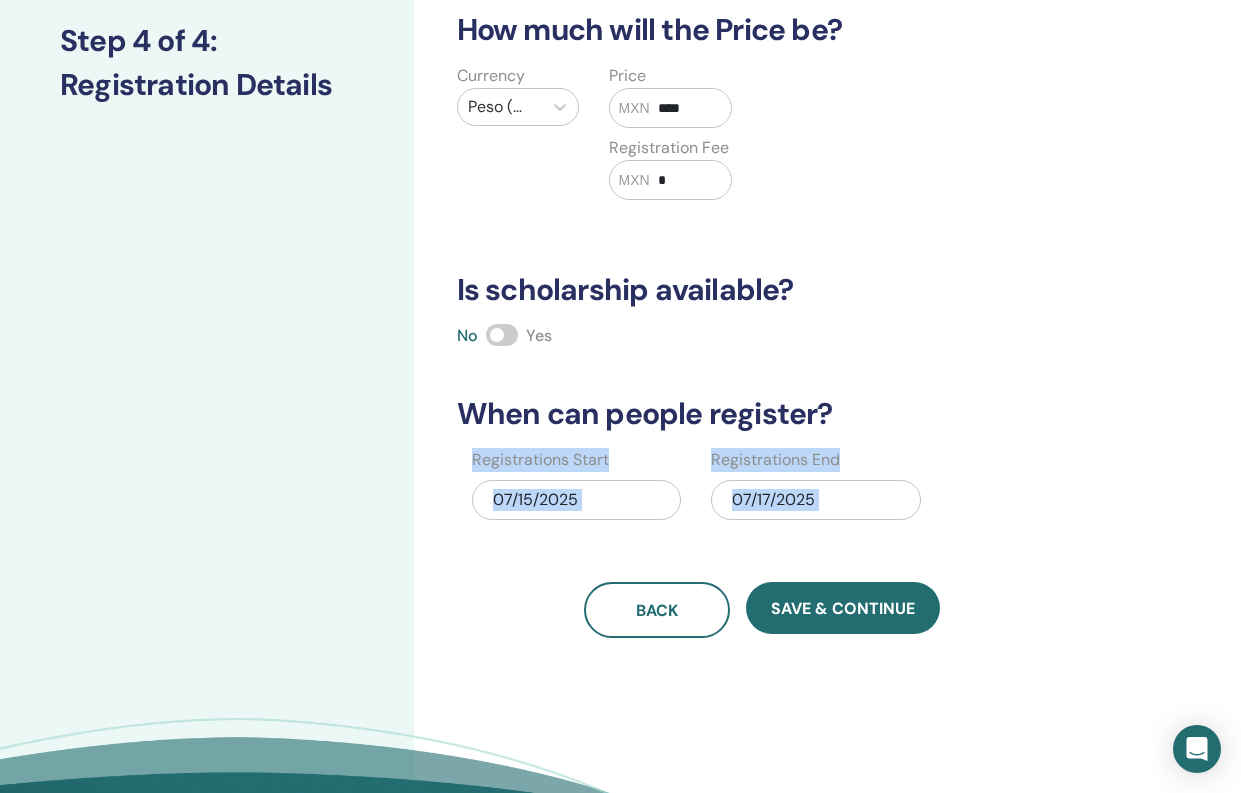 drag, startPoint x: 906, startPoint y: 682, endPoint x: 918, endPoint y: 813, distance: 131.54848 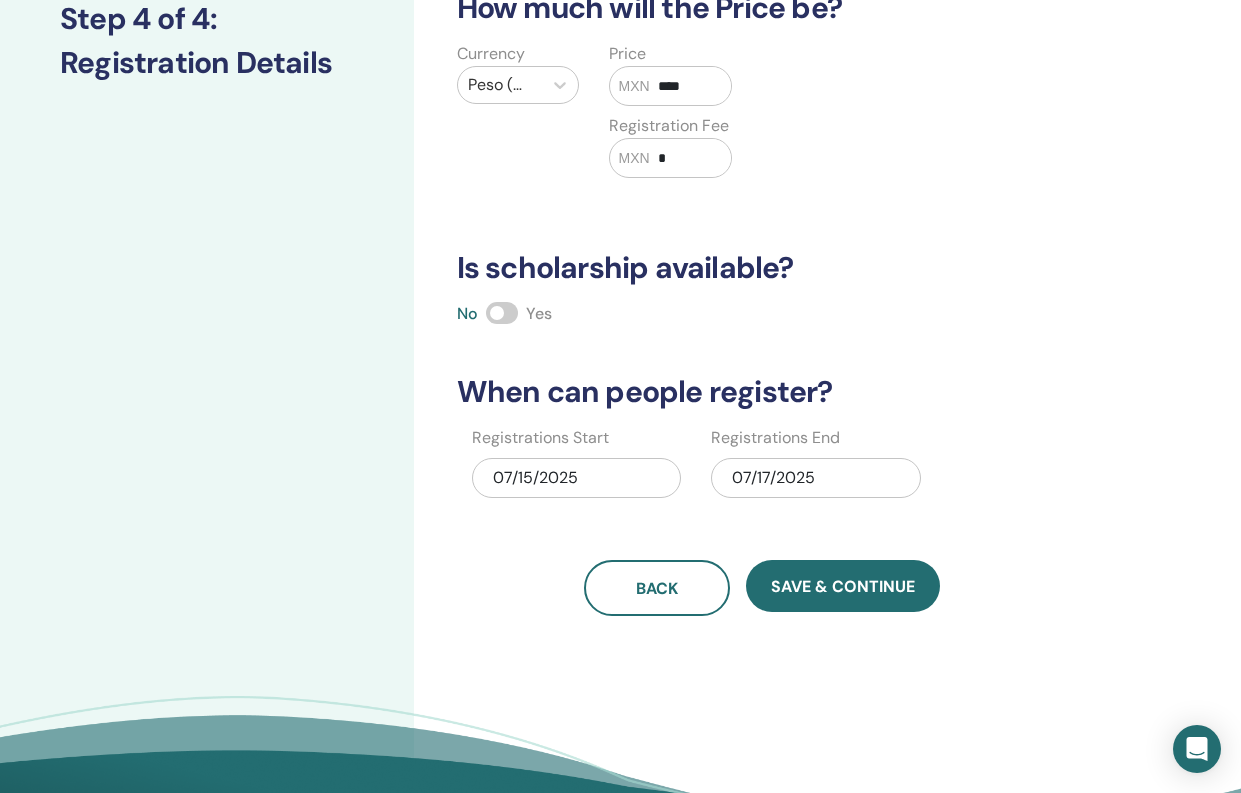 click on "How many people can attend? Number of Seats ** How much will the Price be? Currency Peso (MXN) Price MXN **** Registration Fee MXN * Is scholarship available? No Yes When can people register? Registrations Start [DATE] Registrations End [DATE] Back Save & Continue" at bounding box center [827, 333] 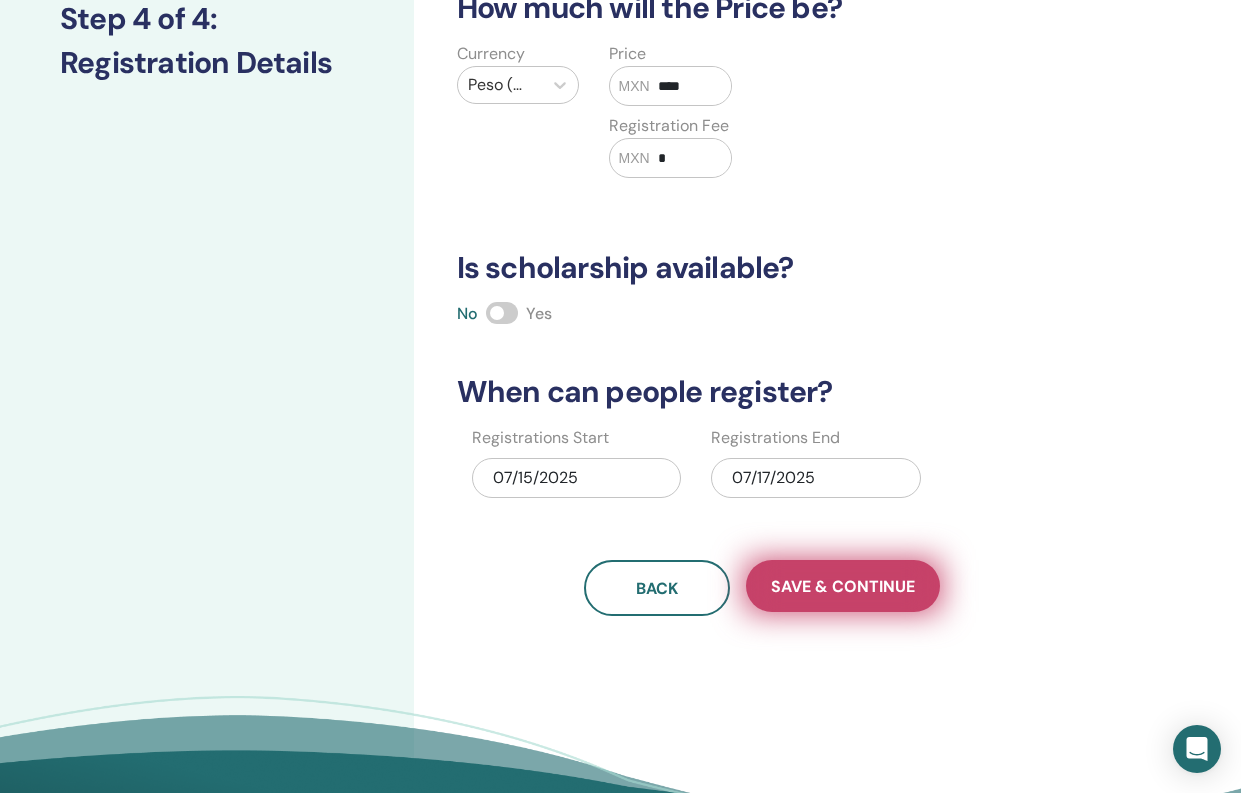 click on "Save & Continue" at bounding box center [843, 586] 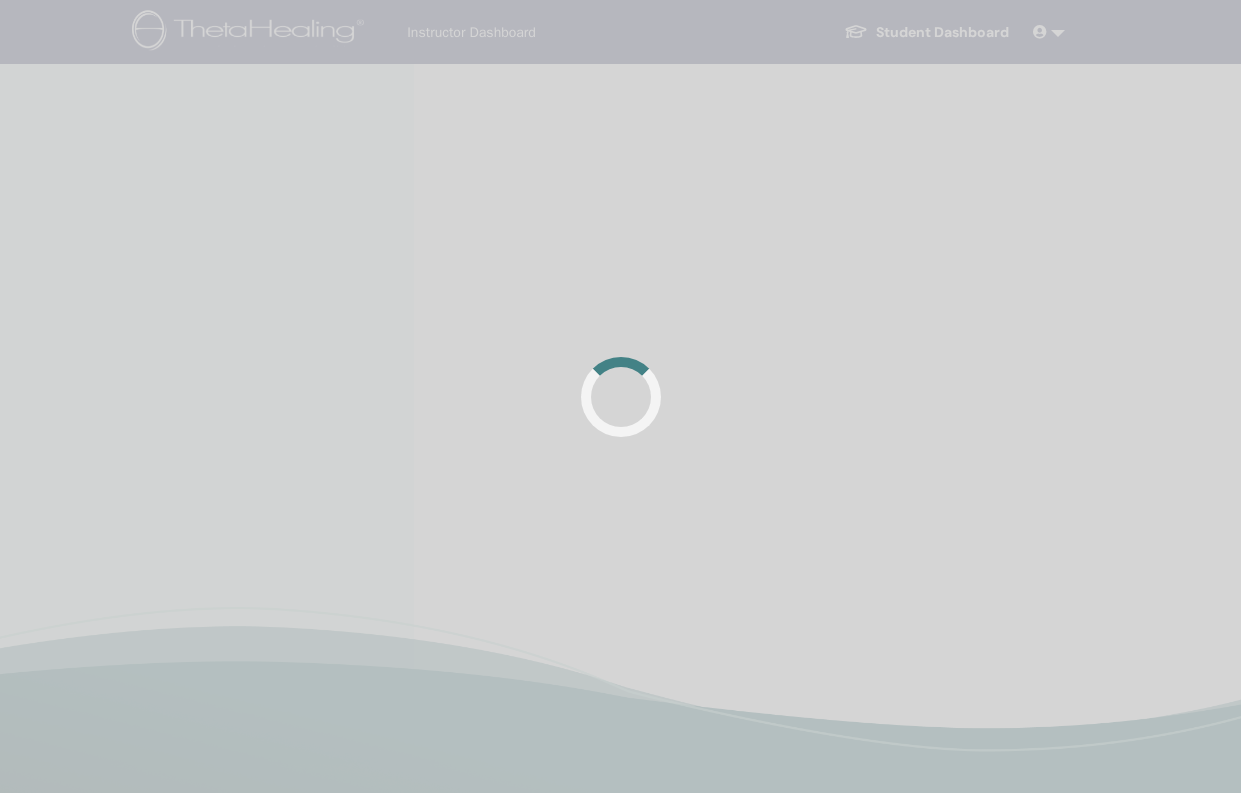 scroll, scrollTop: 0, scrollLeft: 0, axis: both 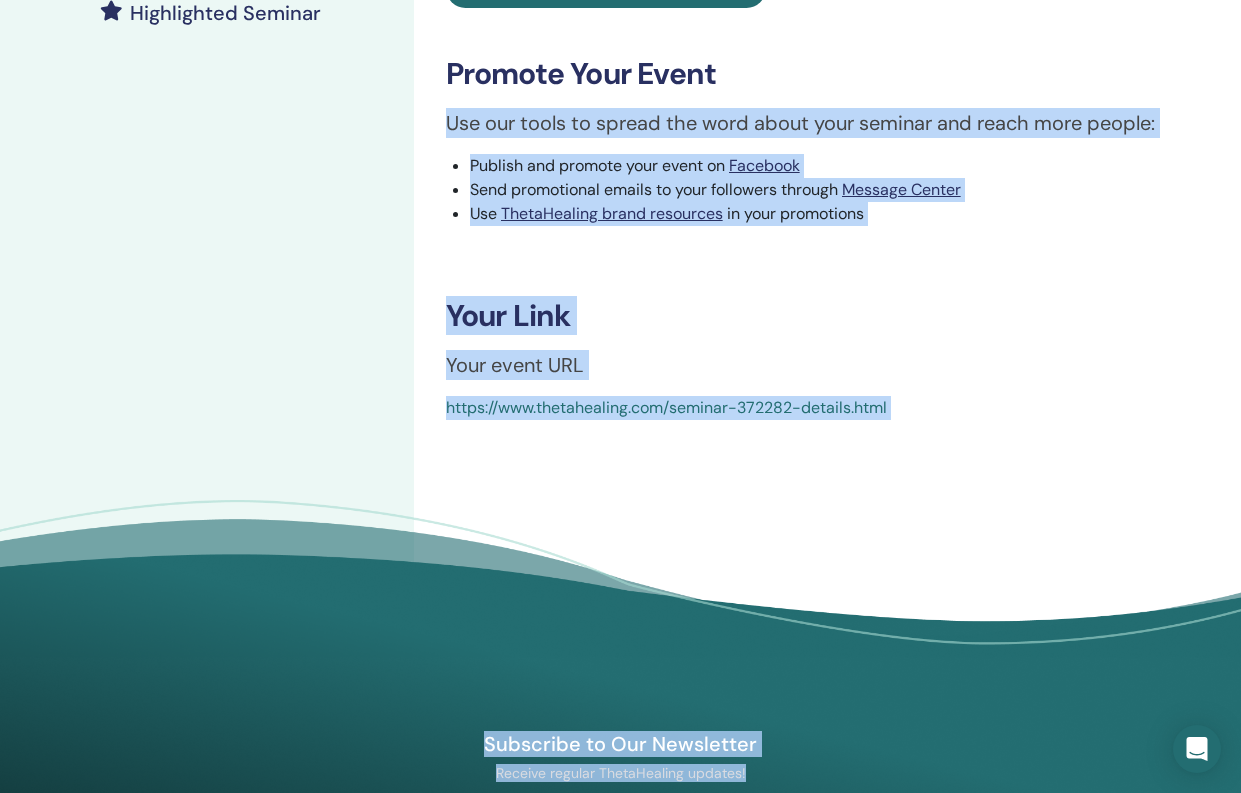 drag, startPoint x: 891, startPoint y: 644, endPoint x: 913, endPoint y: 773, distance: 130.86252 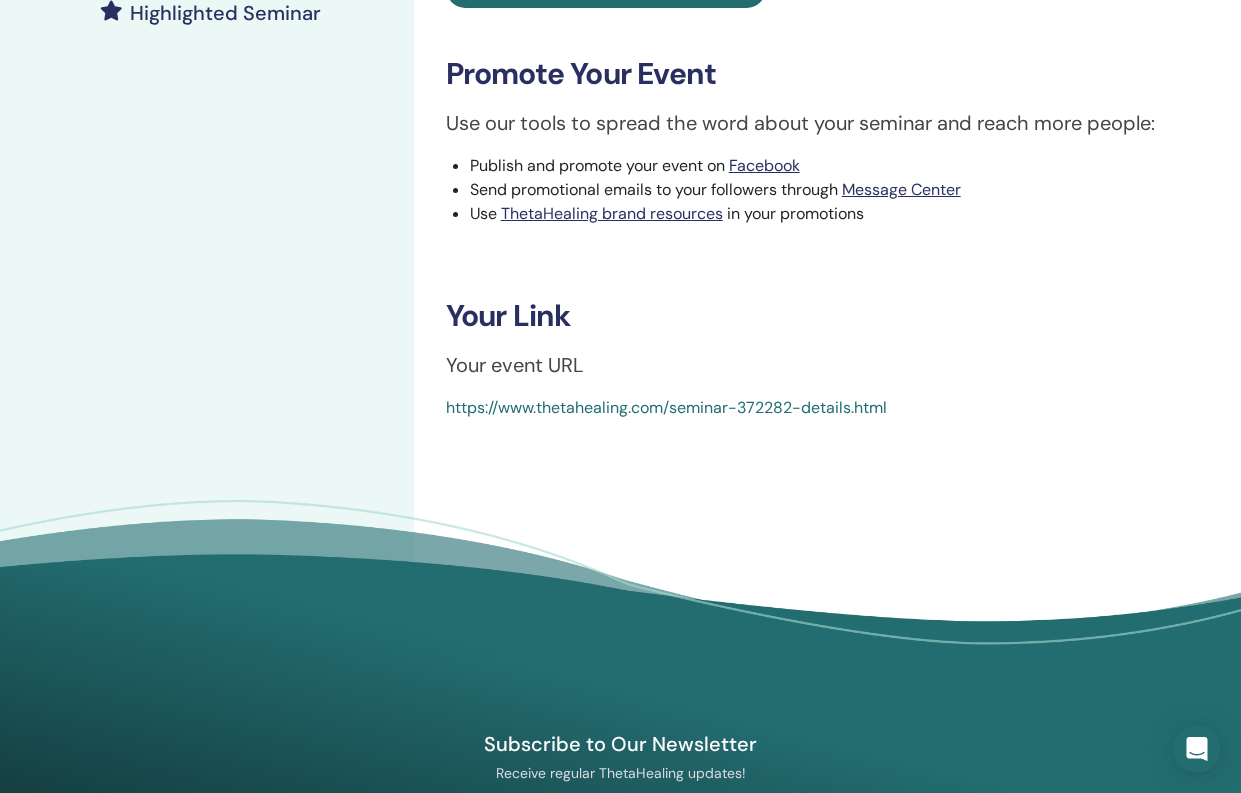 click on "Subscribe to Our Newsletter
Receive regular ThetaHealing updates!
Theta Healing
What is ThetaHealing" at bounding box center [620, 831] 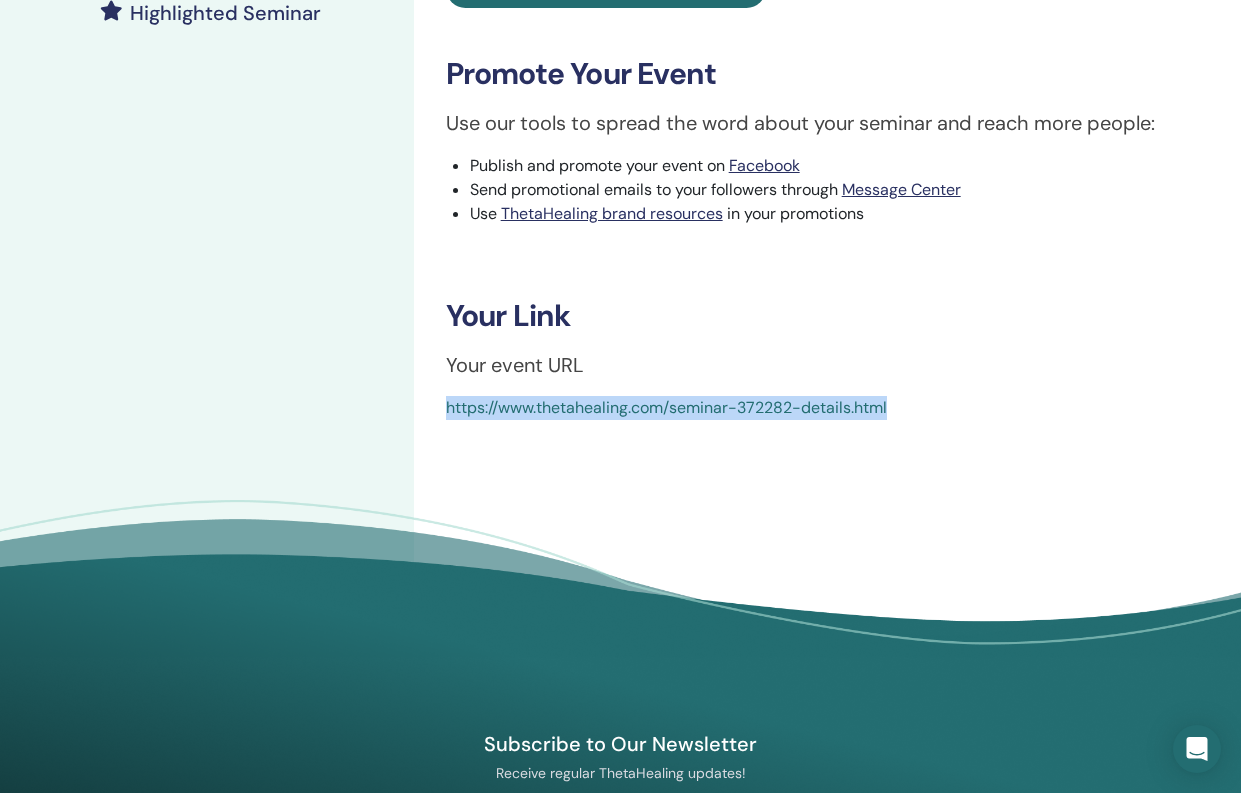 drag, startPoint x: 438, startPoint y: 405, endPoint x: 889, endPoint y: 403, distance: 451.00443 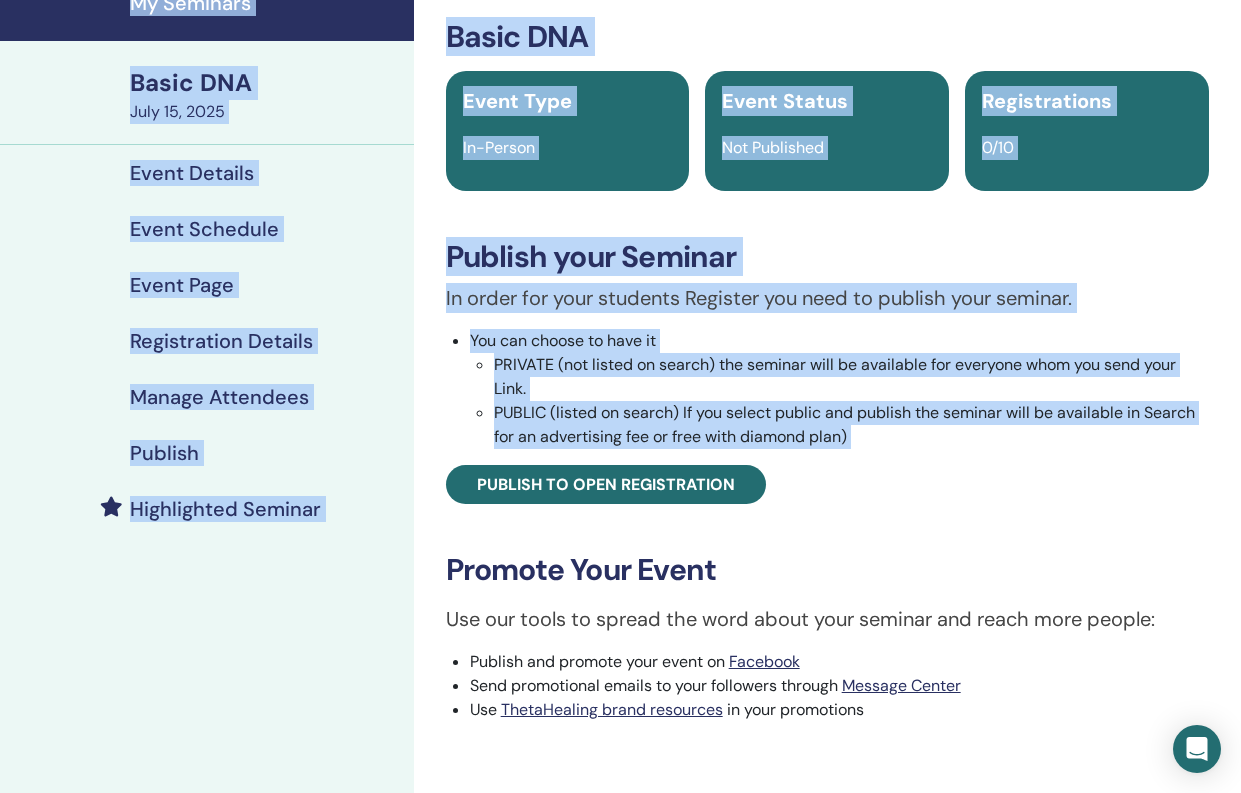 scroll, scrollTop: 0, scrollLeft: 0, axis: both 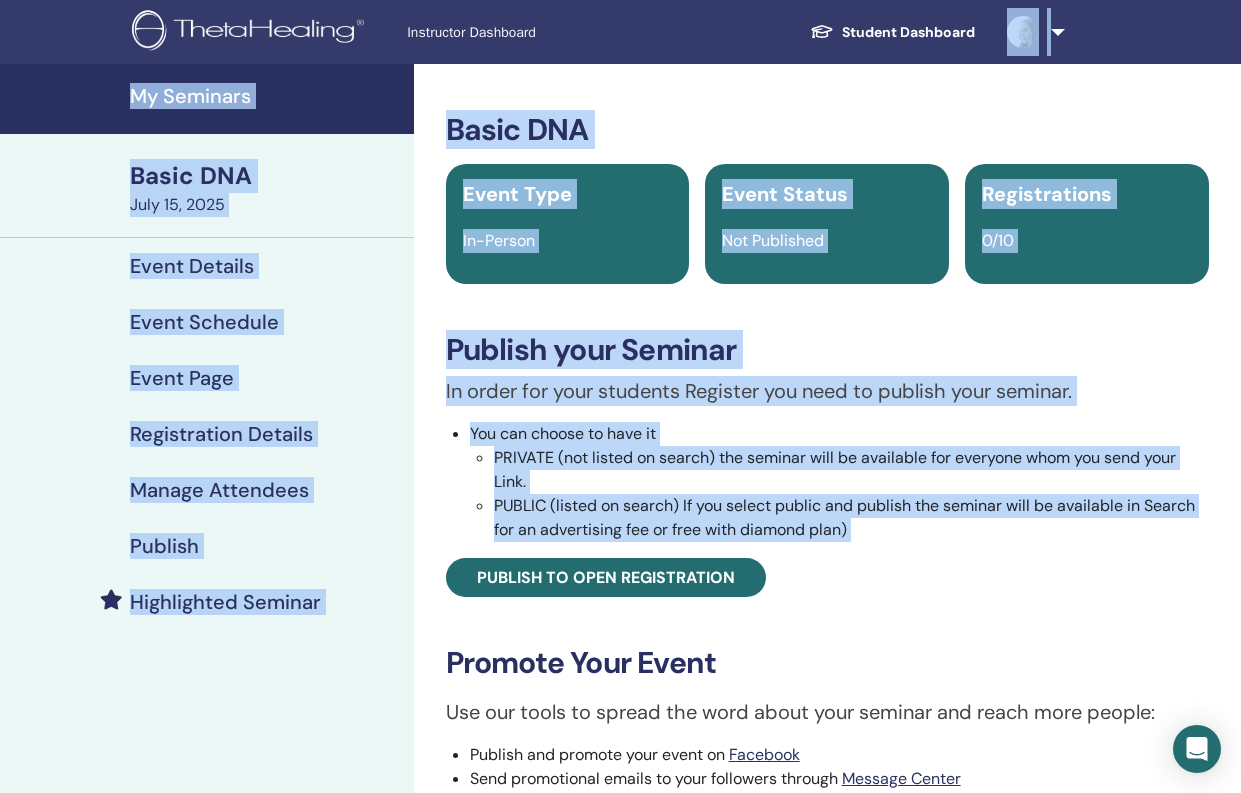 drag, startPoint x: 942, startPoint y: 19, endPoint x: 943, endPoint y: -84, distance: 103.00485 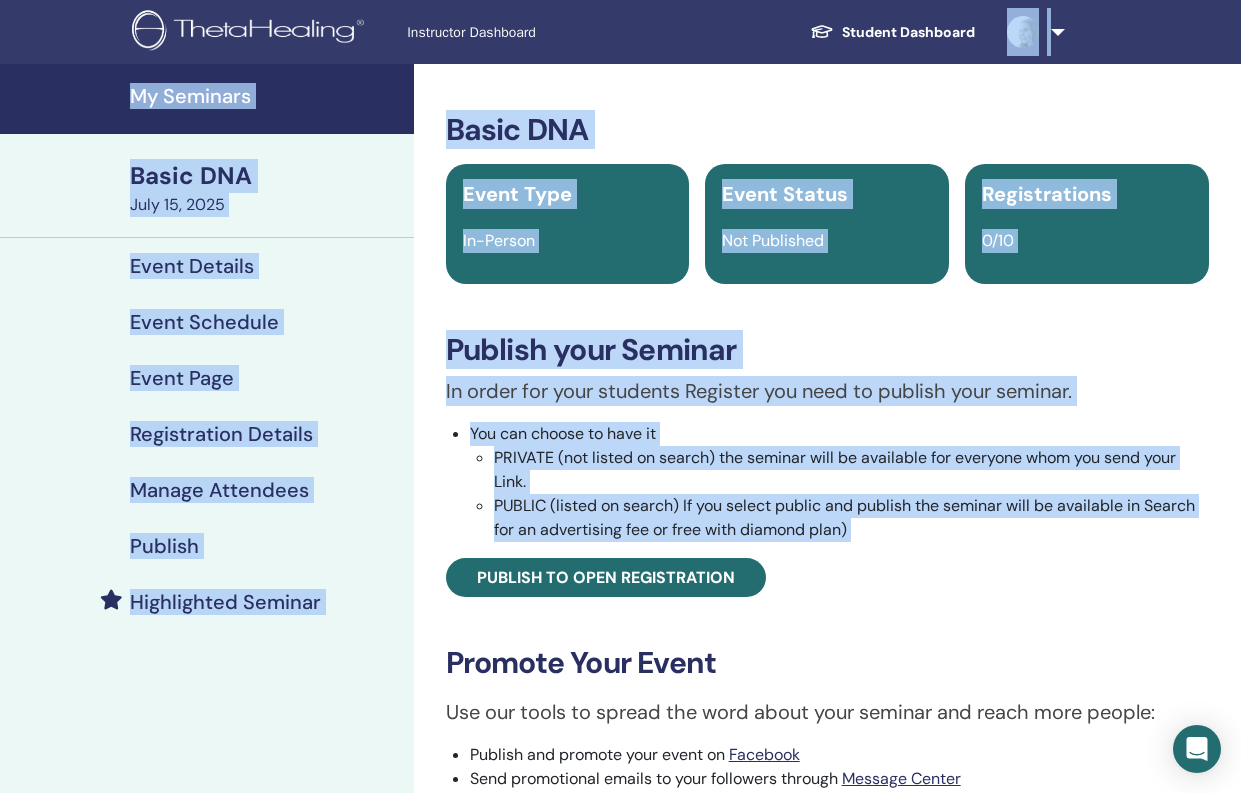 click on "Basic DNA Event Type In-Person Event Status Not Published Registrations 0/10 Publish your Seminar In order for your students Register you need to publish your seminar. You can choose to have it PRIVATE (not listed on search) the seminar will be available for everyone whom you send your Link. PUBLIC (listed on search) If you select public and publish the seminar will be available in Search for an advertising fee or free with diamond plan) Publish to open registration Promote Your Event Use our tools to spread the word about your seminar and reach more people: Publish and promote your event on   Facebook Send promotional emails to your followers through   Message Center Use   ThetaHealing brand resources   in your promotions Your Link Your event URL https://www.thetahealing.com/seminar-372282-details.html" at bounding box center [827, 676] 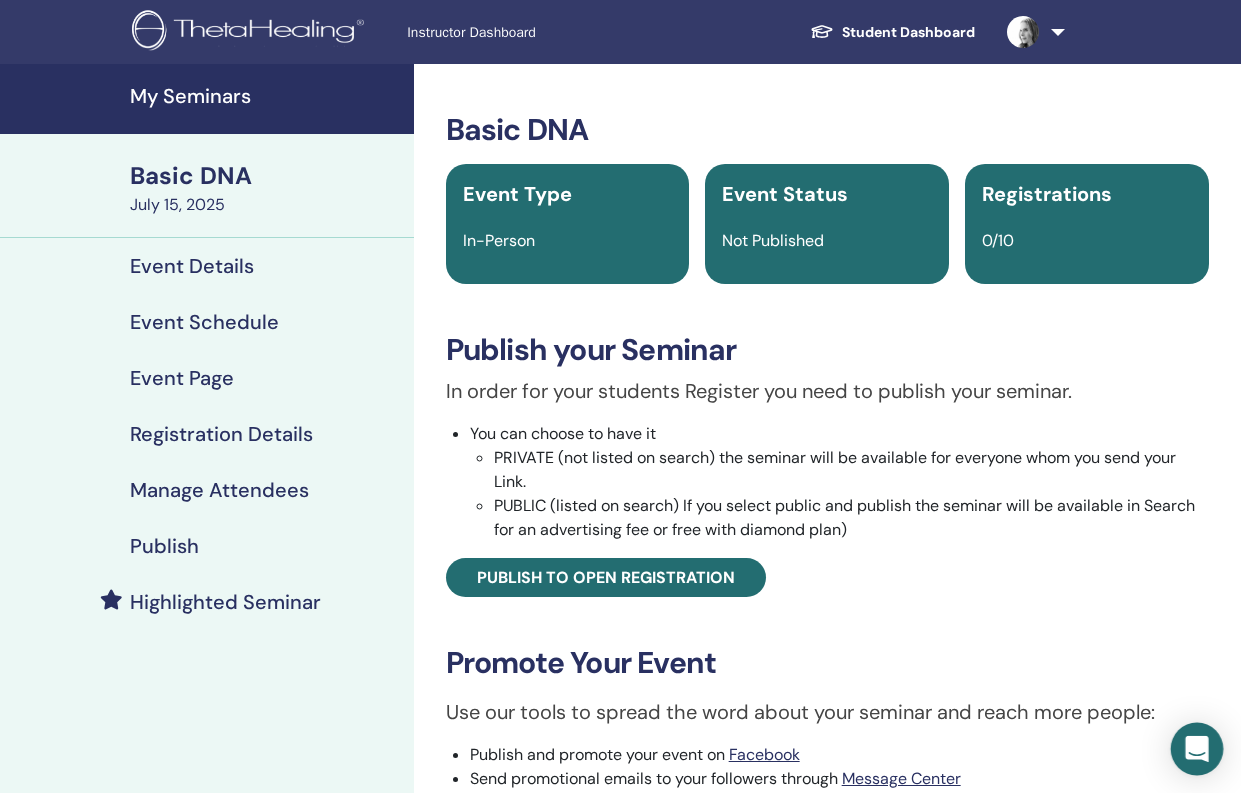 click 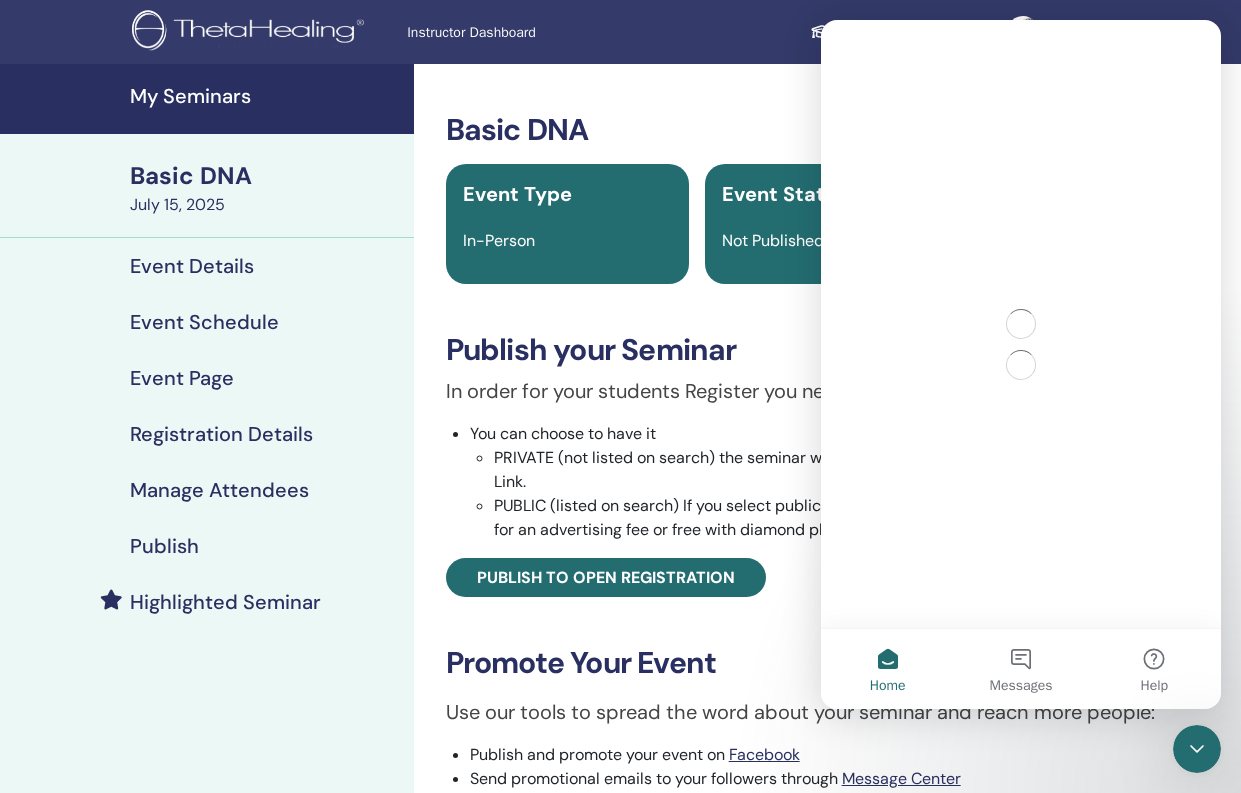 scroll, scrollTop: 0, scrollLeft: 0, axis: both 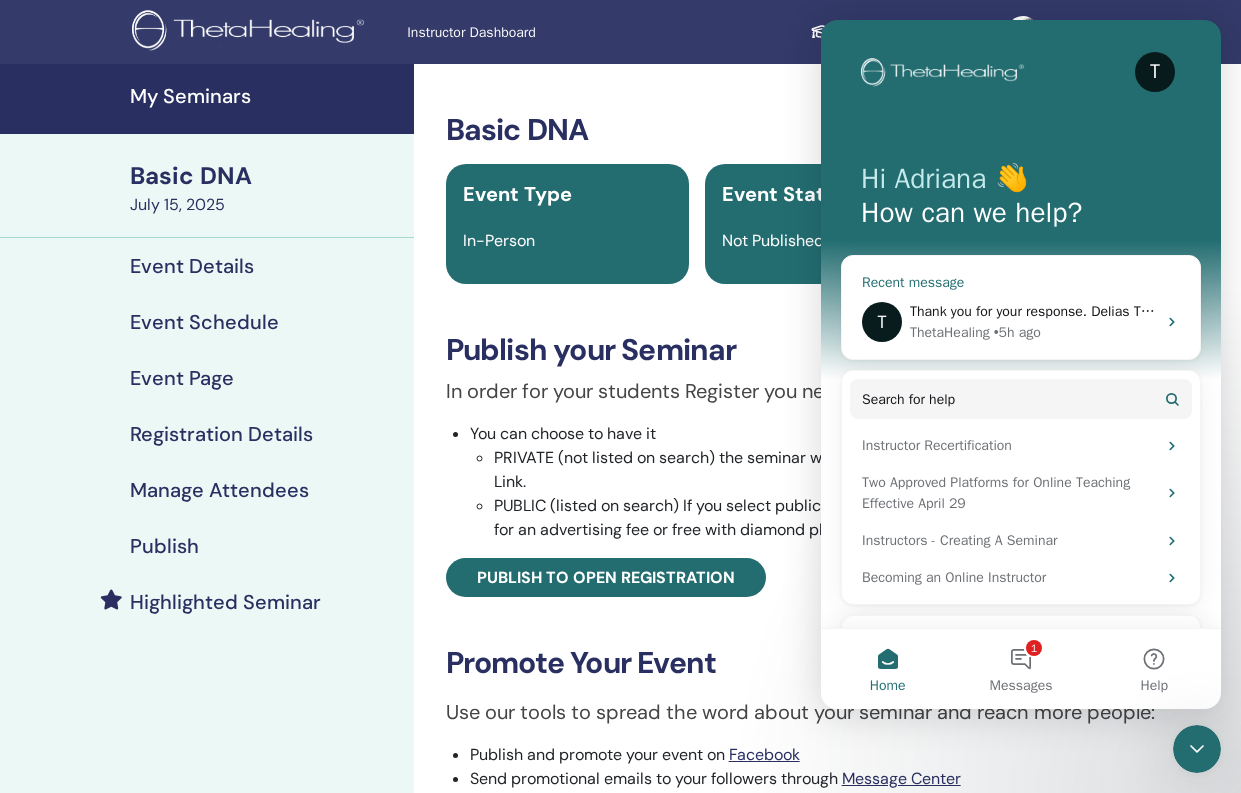 click on "•  5h ago" at bounding box center (1017, 332) 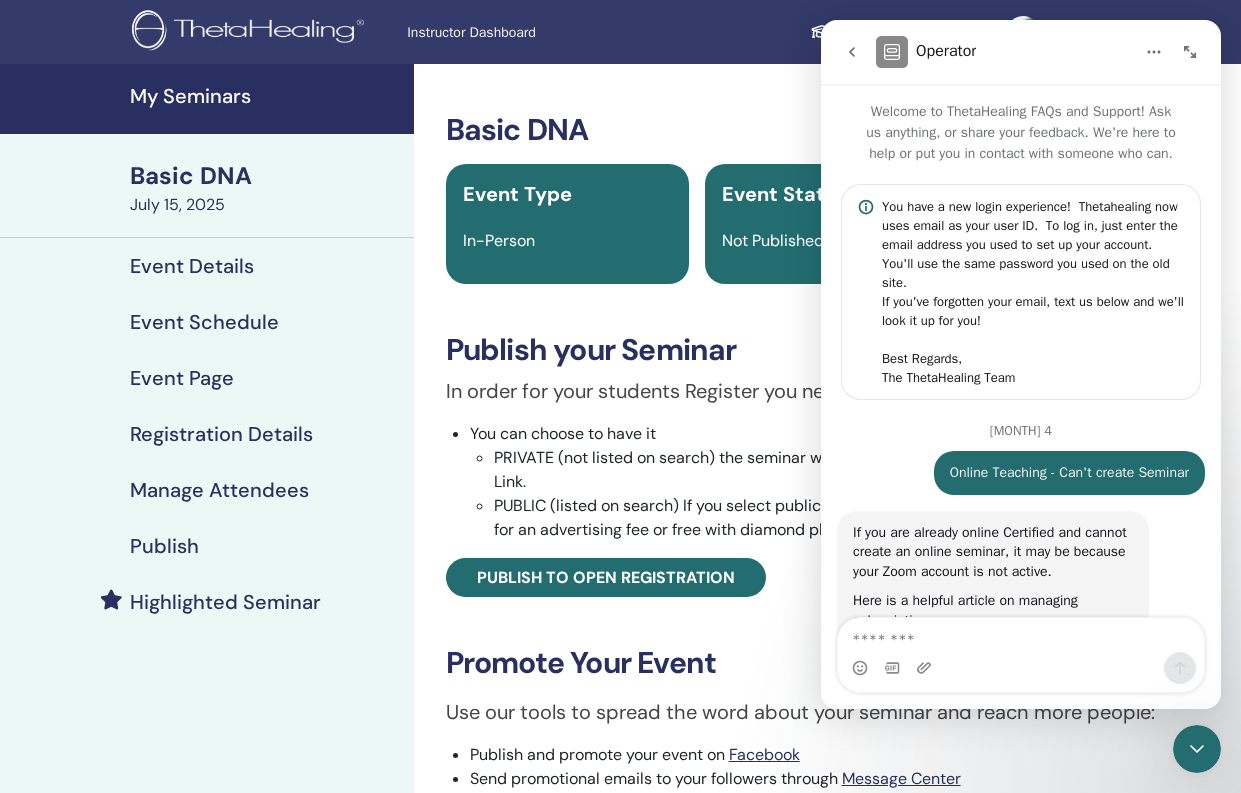 scroll, scrollTop: 3200, scrollLeft: 0, axis: vertical 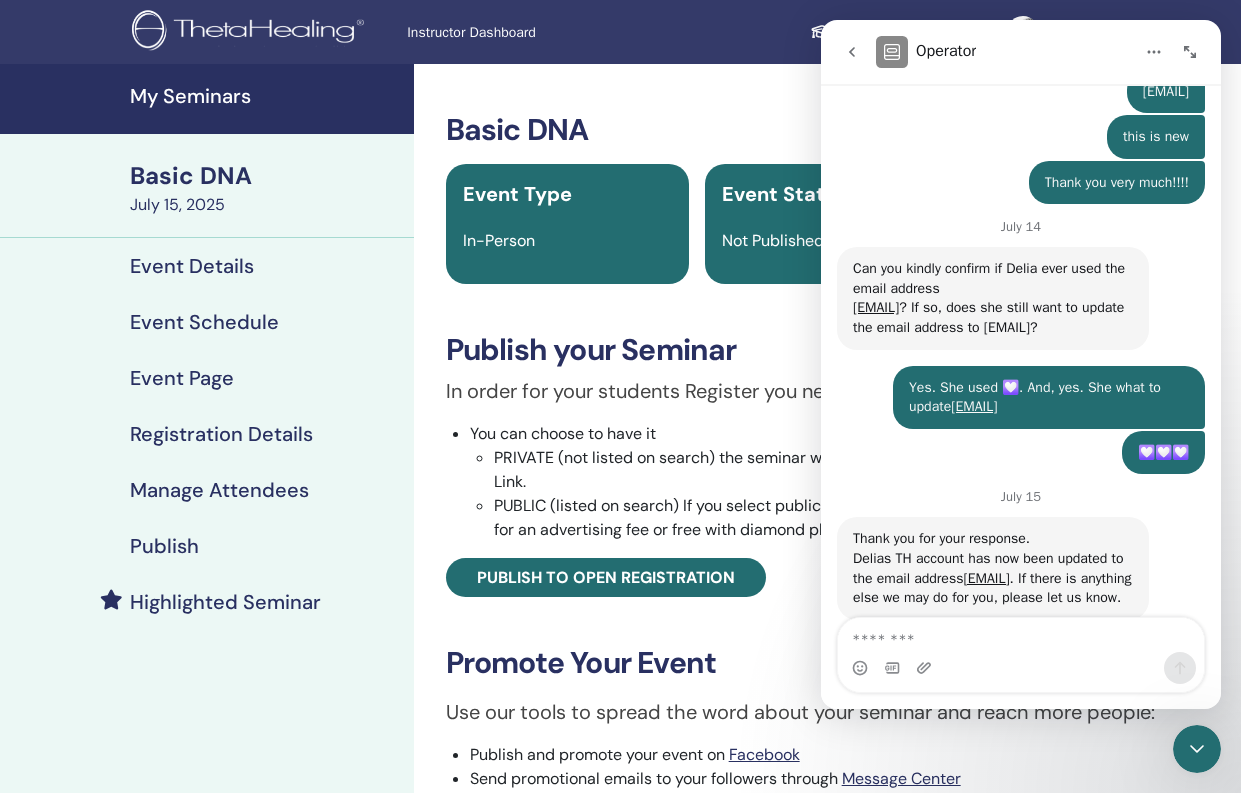 click at bounding box center [1021, 635] 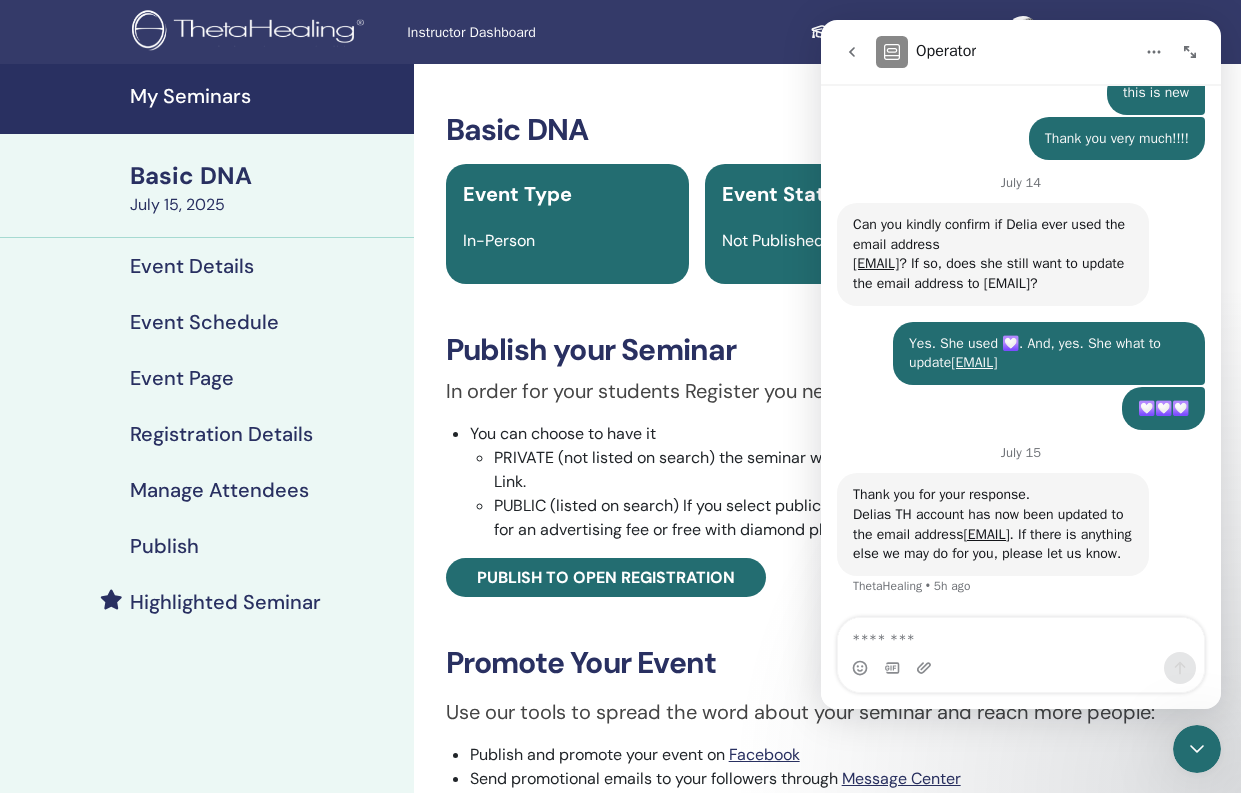 type on "*" 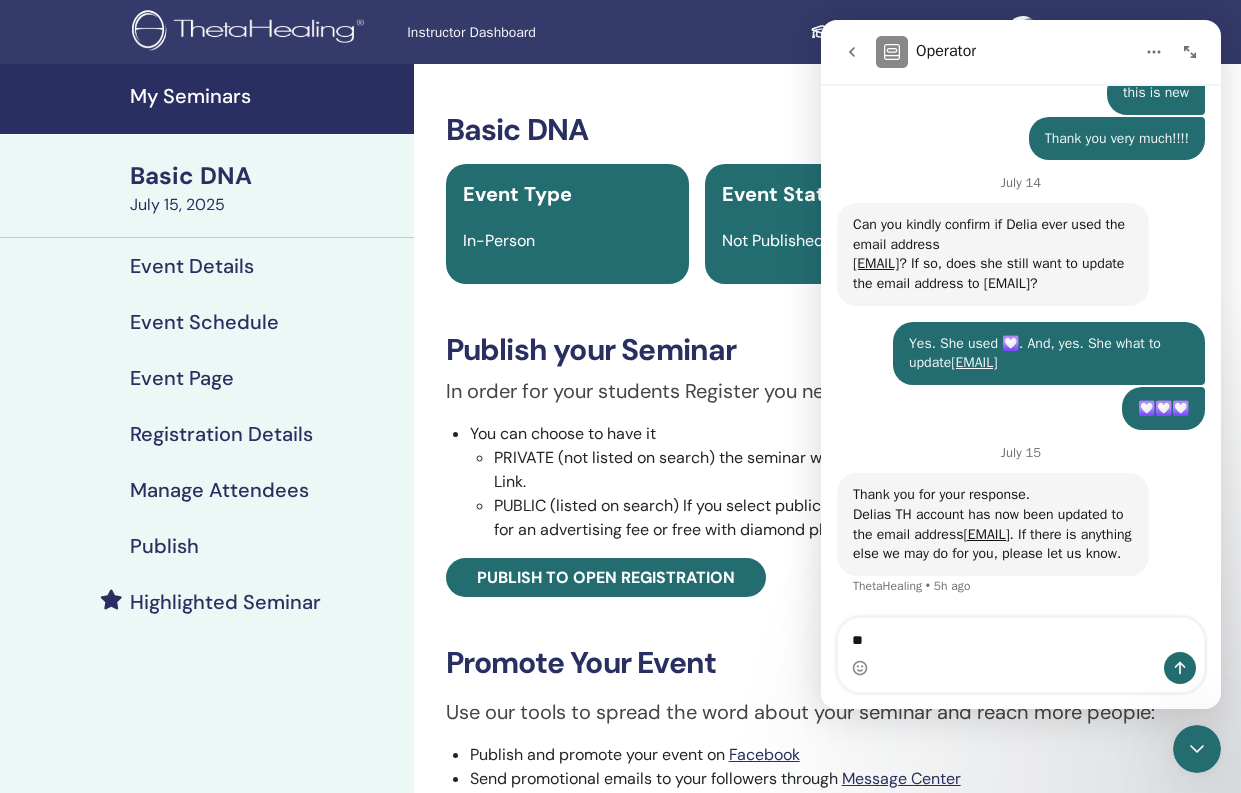 type on "*" 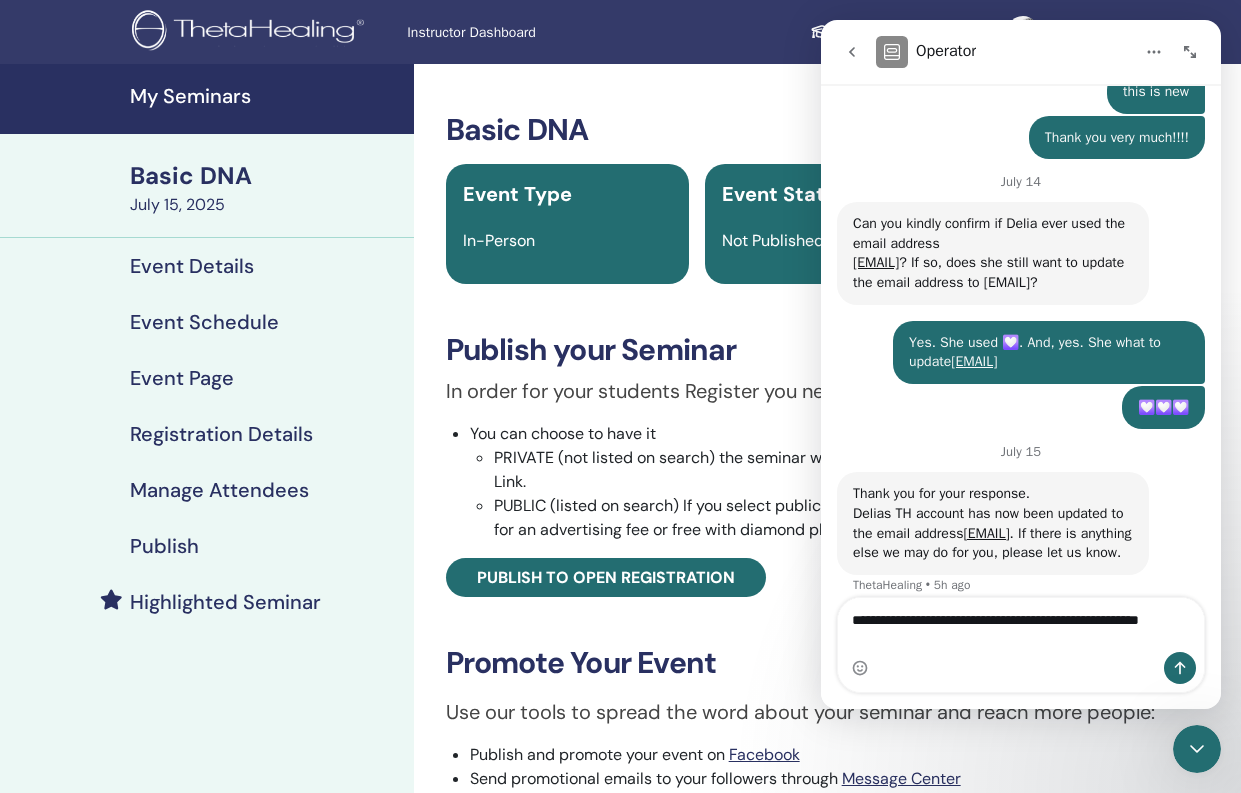 scroll, scrollTop: 3265, scrollLeft: 0, axis: vertical 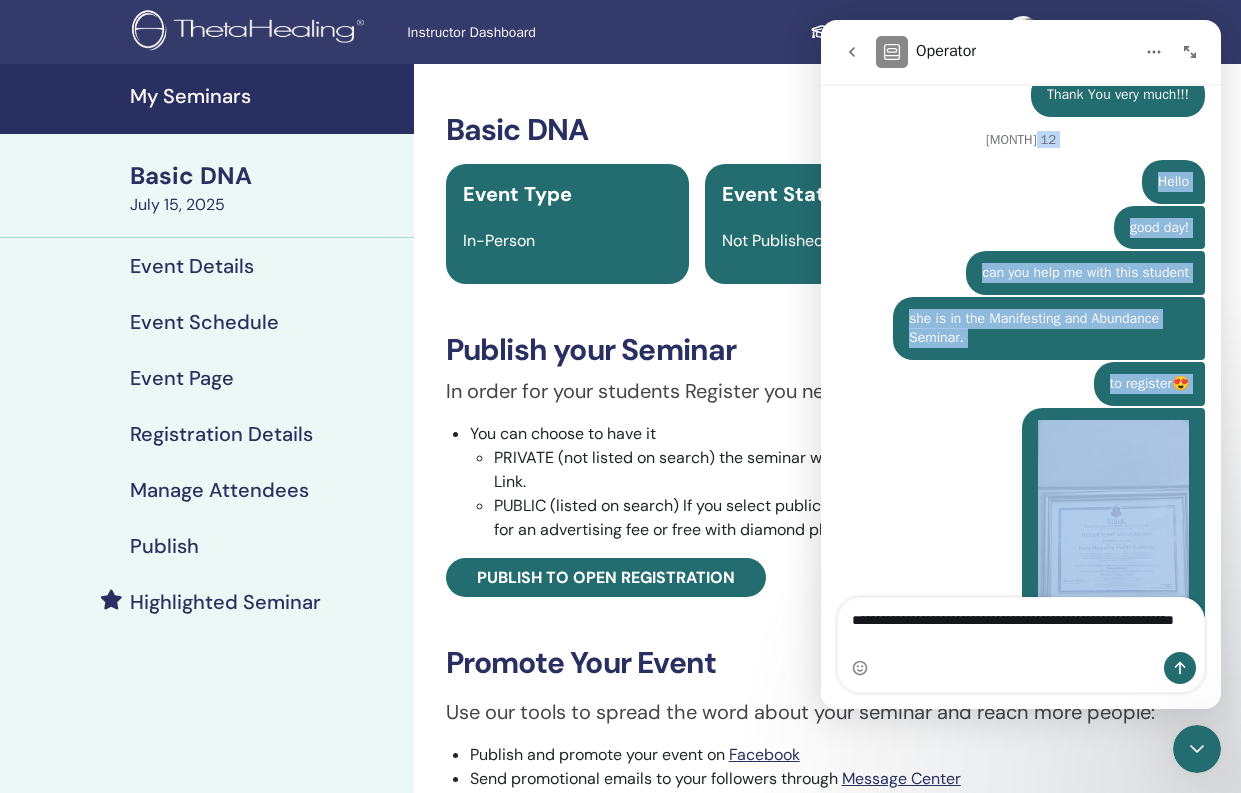 drag, startPoint x: 2057, startPoint y: 208, endPoint x: 1169, endPoint y: 118, distance: 892.54913 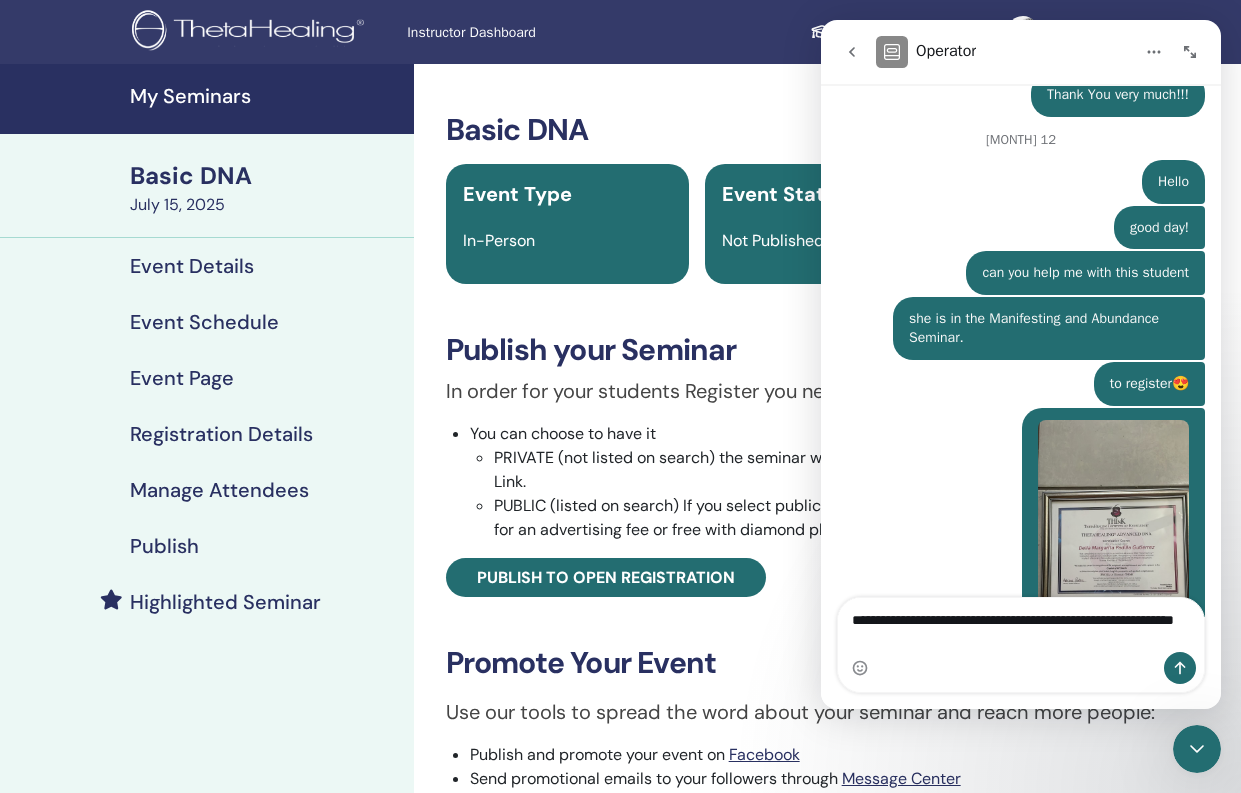 click on "good day! Adriana    •   2d ago" at bounding box center [1021, 229] 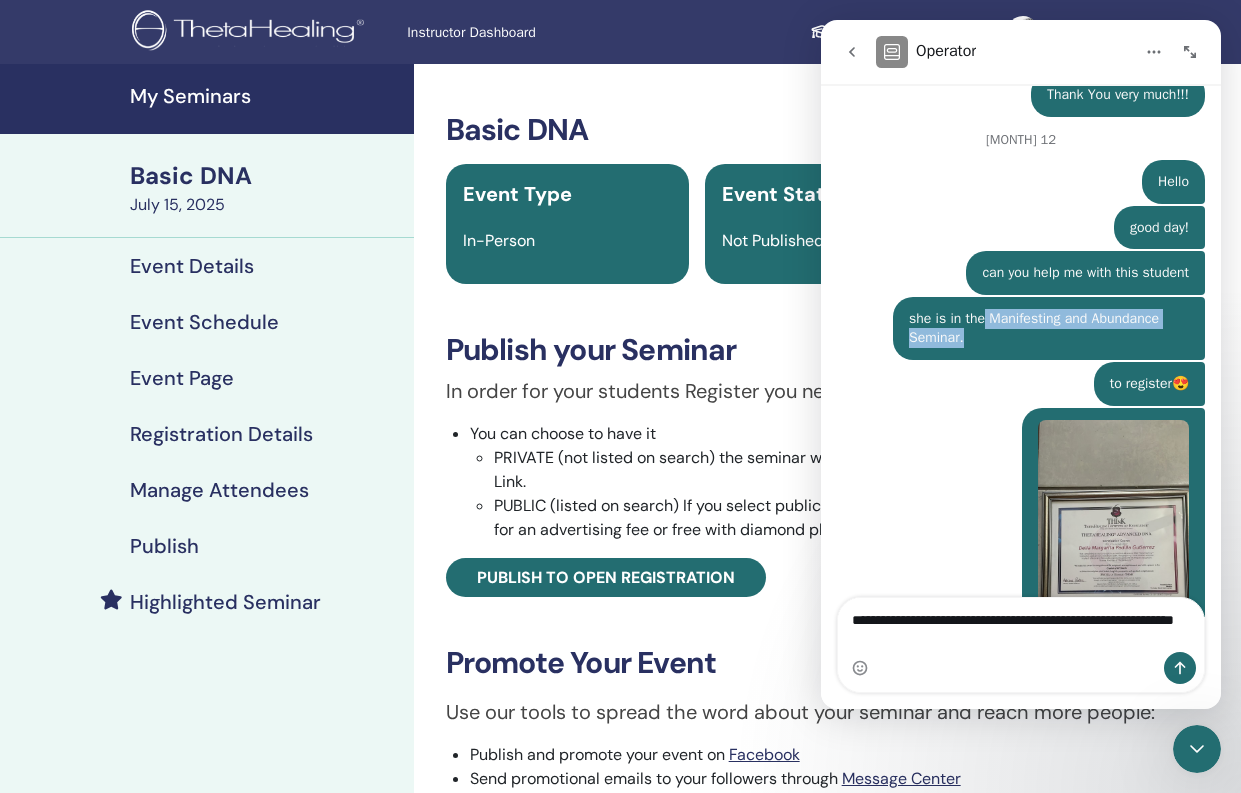 drag, startPoint x: 976, startPoint y: 315, endPoint x: 980, endPoint y: 298, distance: 17.464249 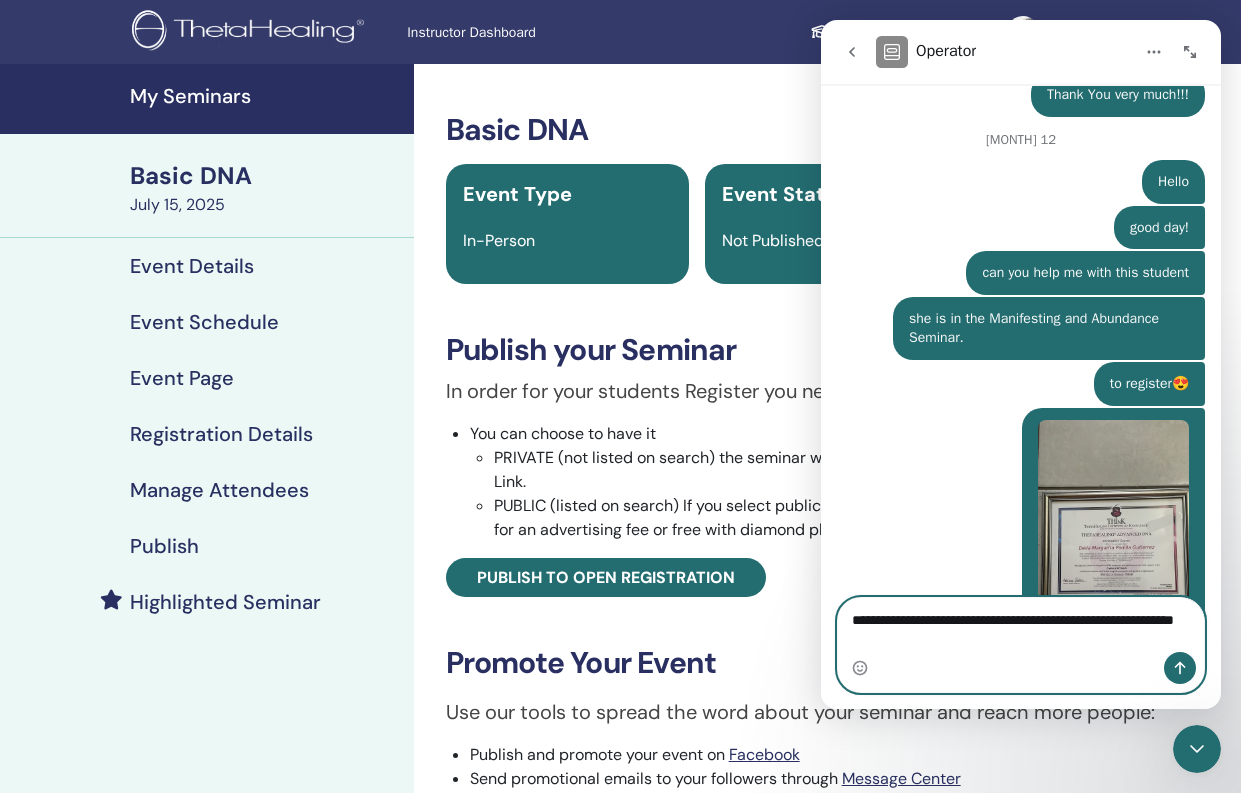click on "**********" at bounding box center (1021, 625) 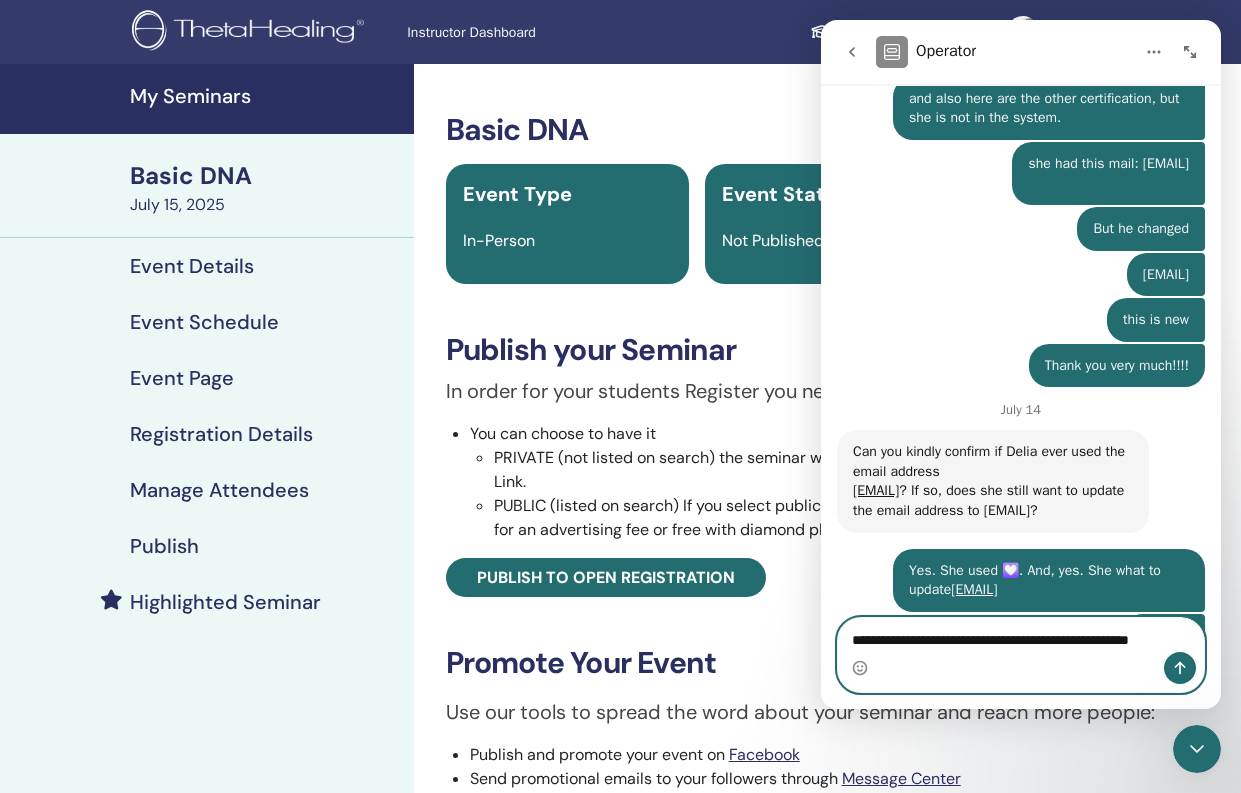 scroll, scrollTop: 3245, scrollLeft: 0, axis: vertical 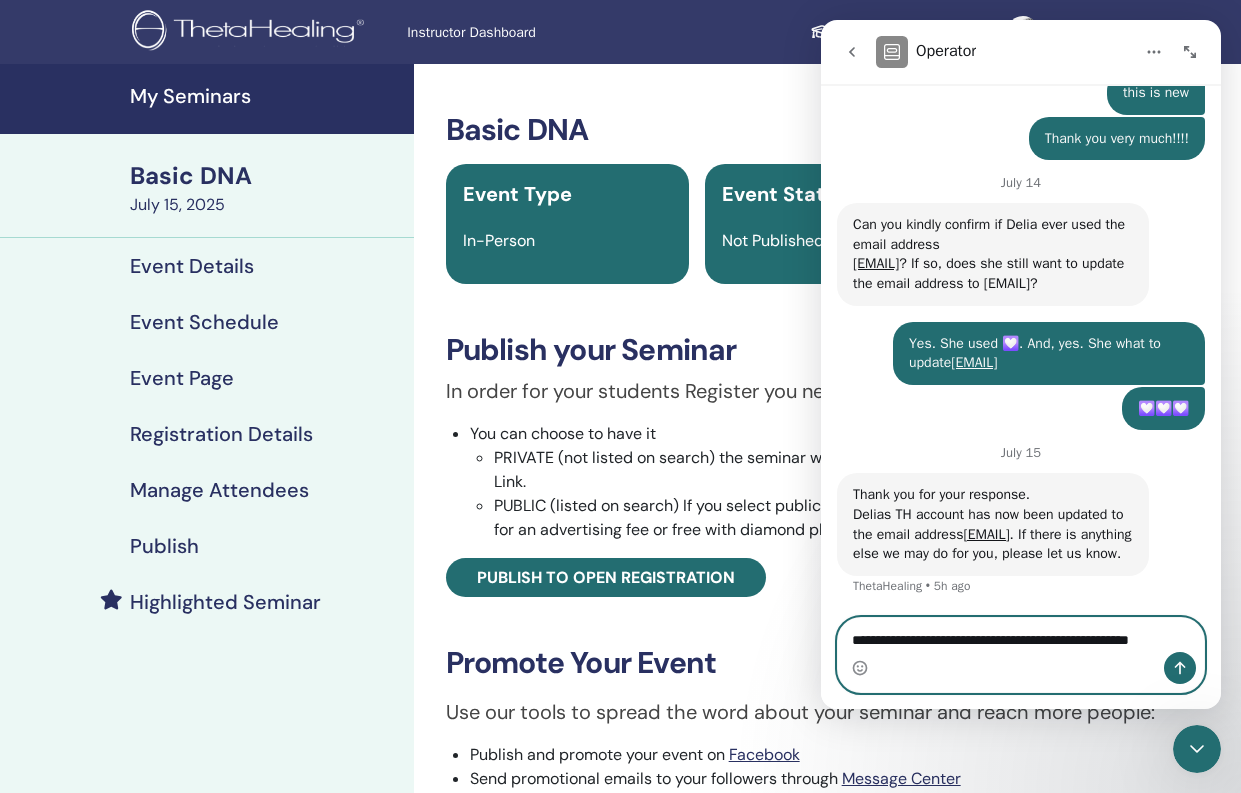 paste on "**********" 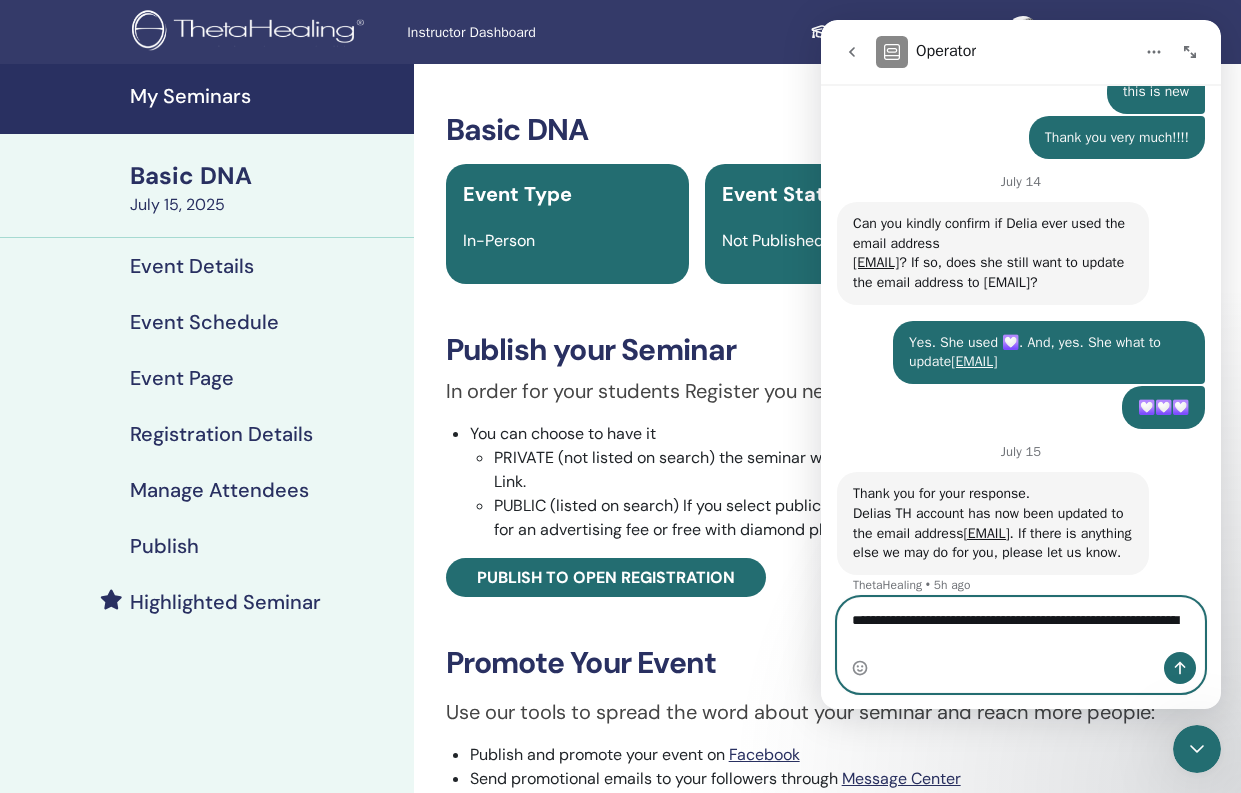 scroll, scrollTop: 3265, scrollLeft: 0, axis: vertical 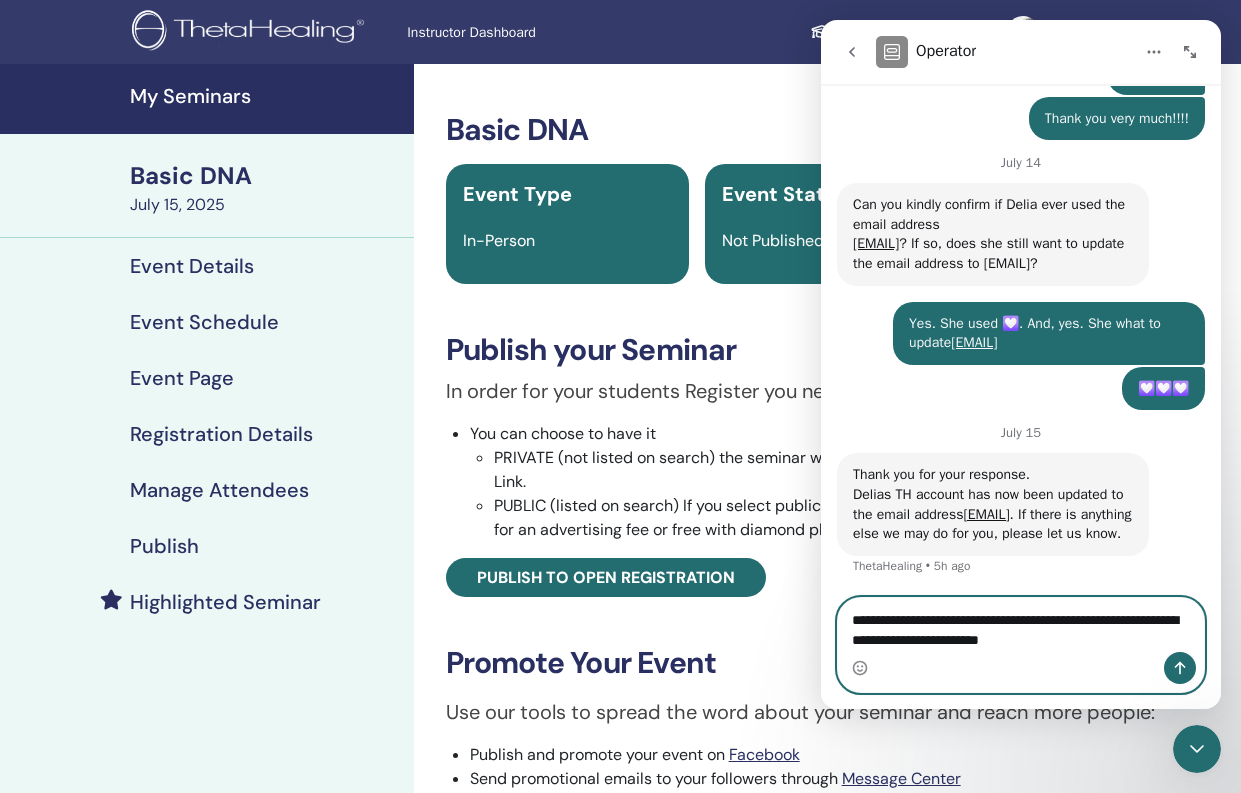 type on "**********" 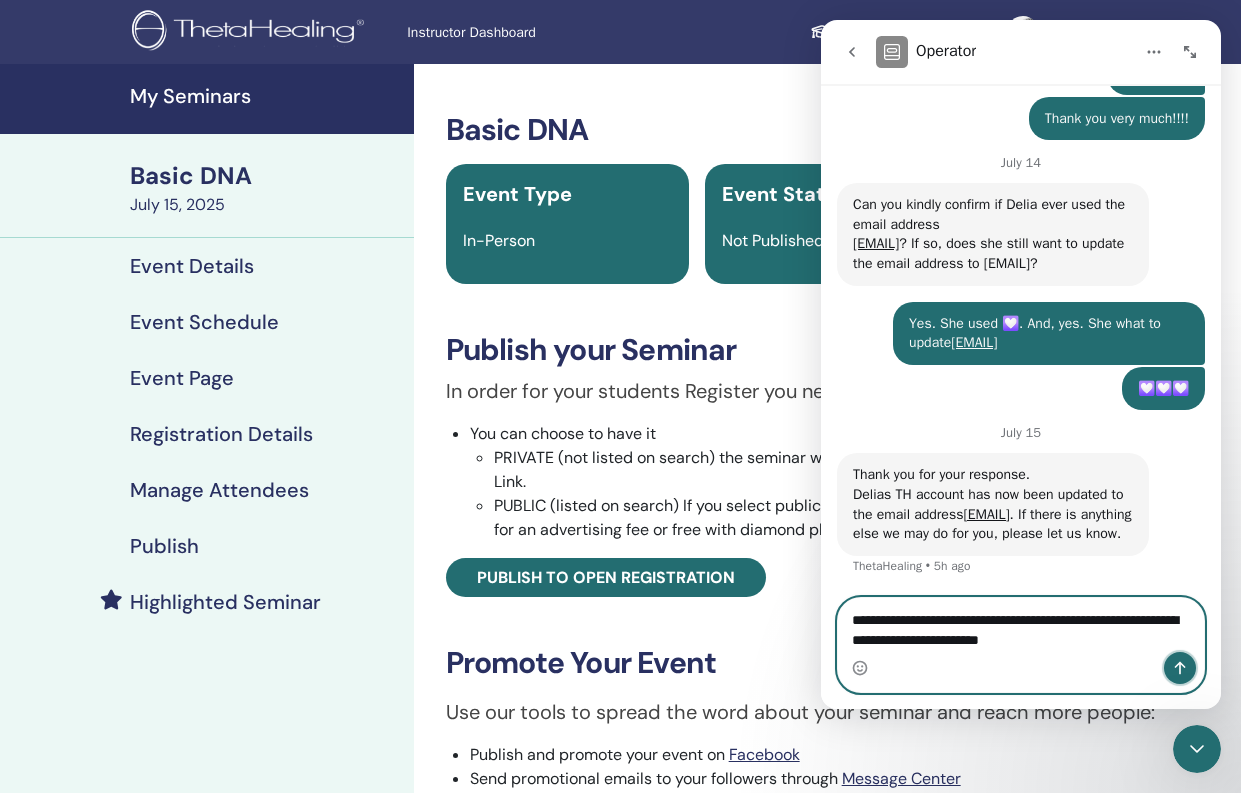 click at bounding box center [1180, 668] 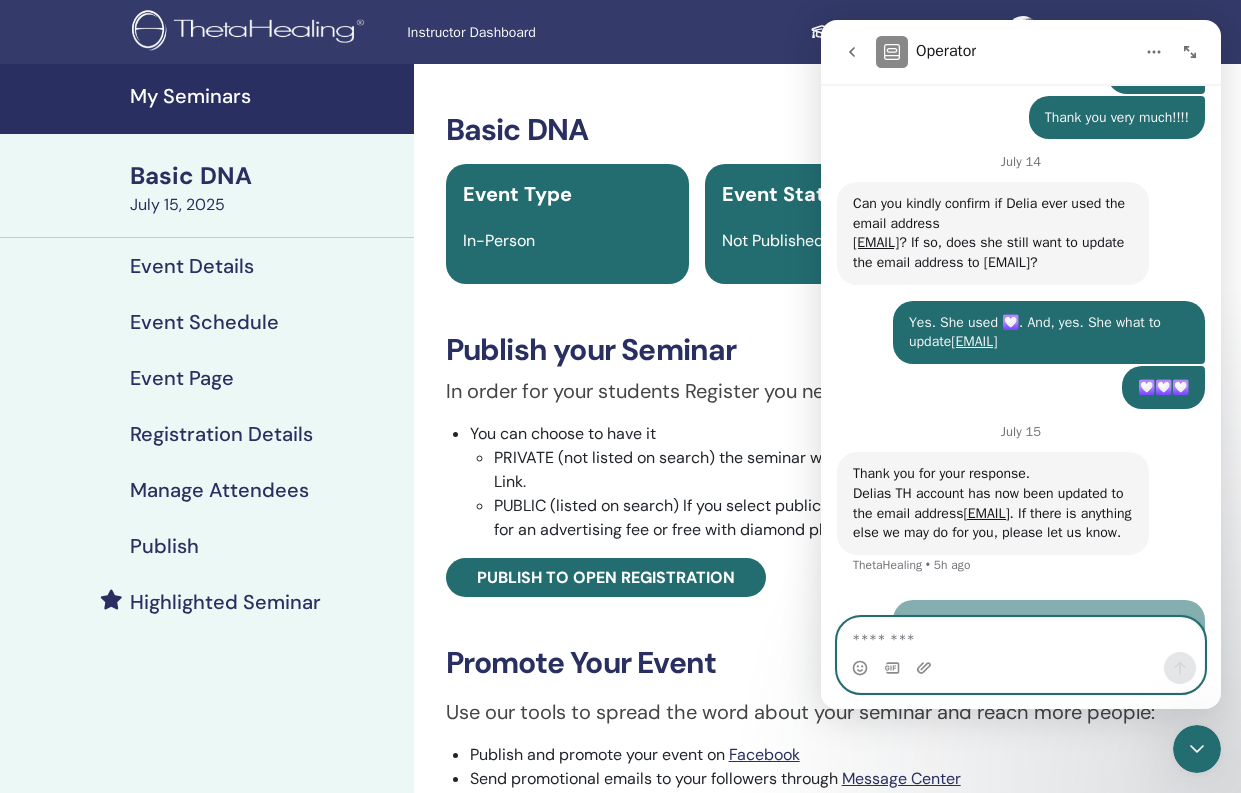 scroll, scrollTop: 3342, scrollLeft: 0, axis: vertical 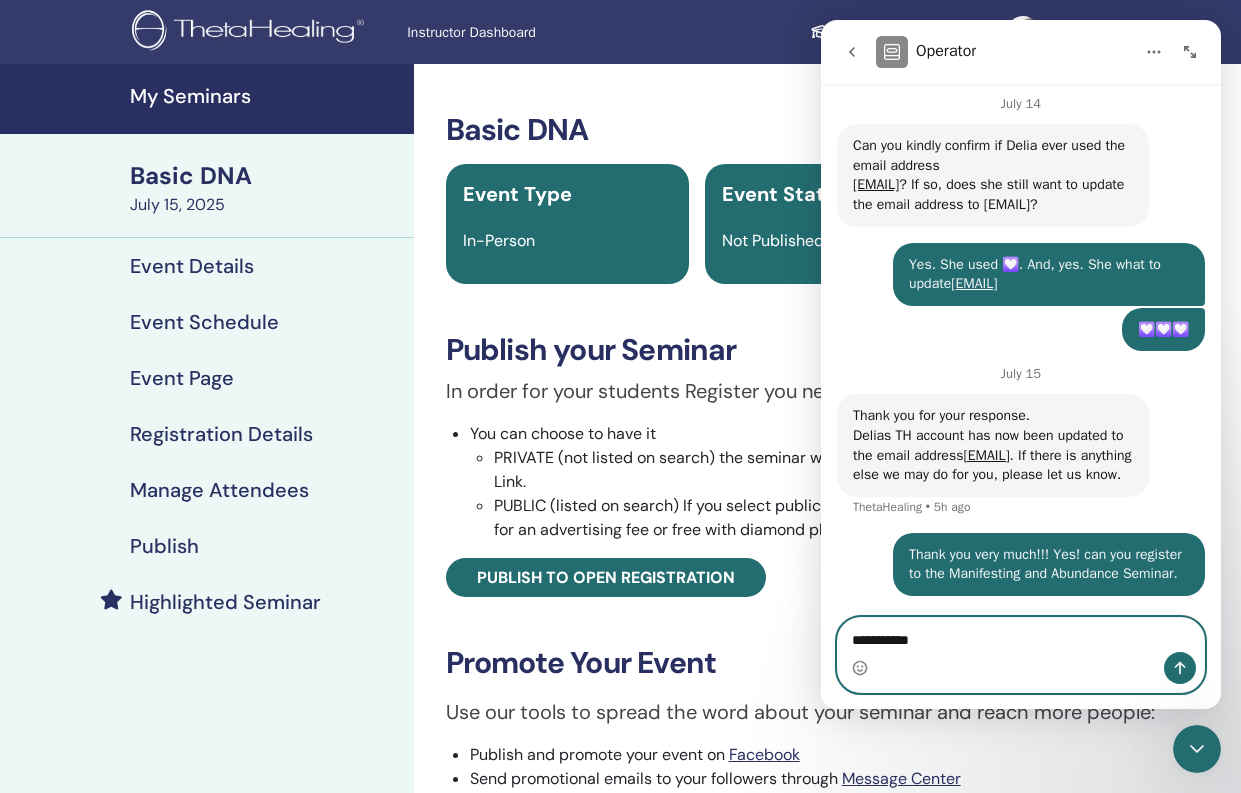 type on "**********" 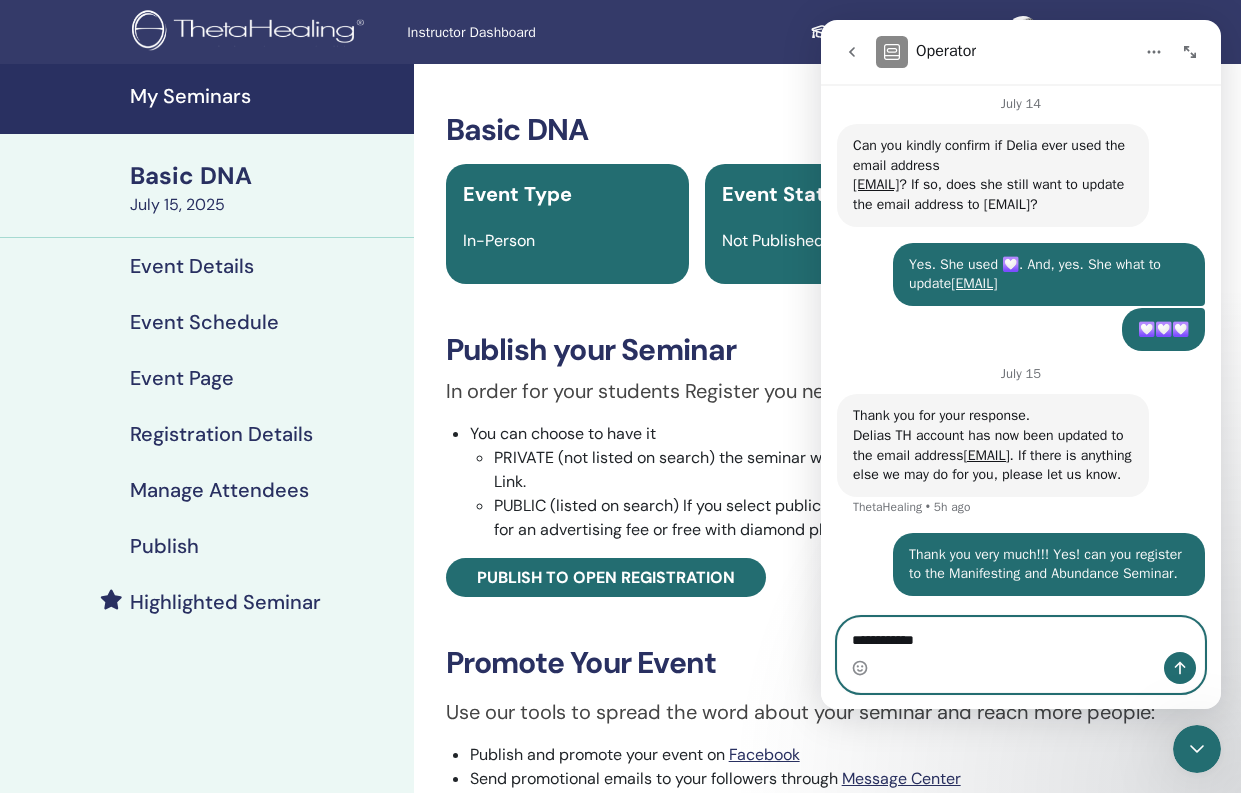 type 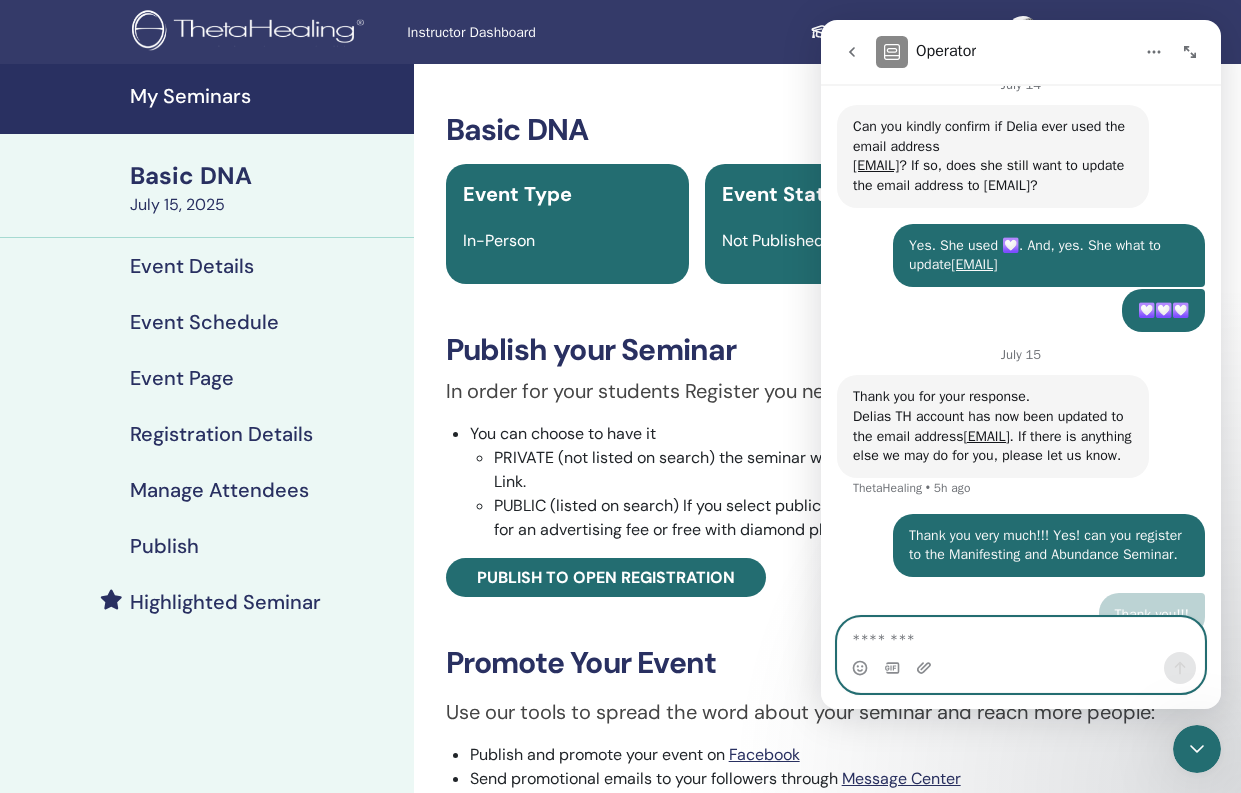 scroll, scrollTop: 3387, scrollLeft: 0, axis: vertical 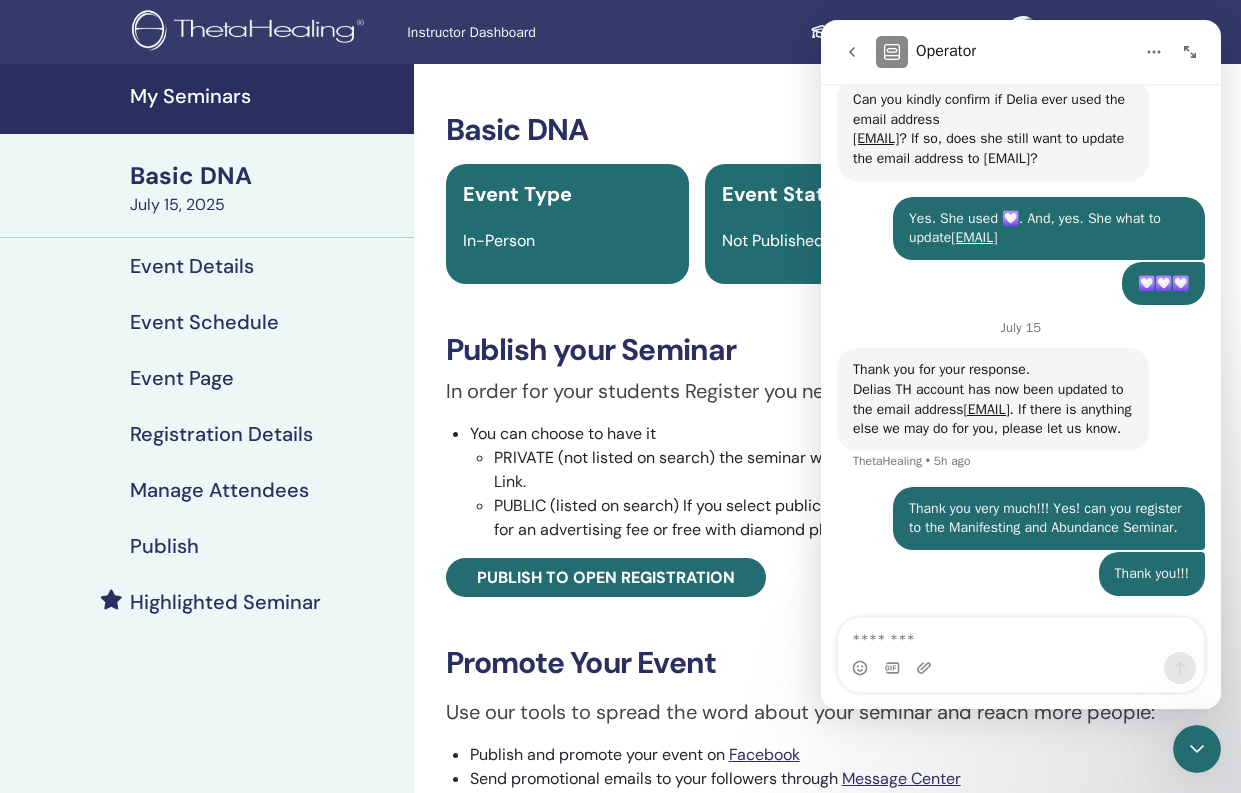 click 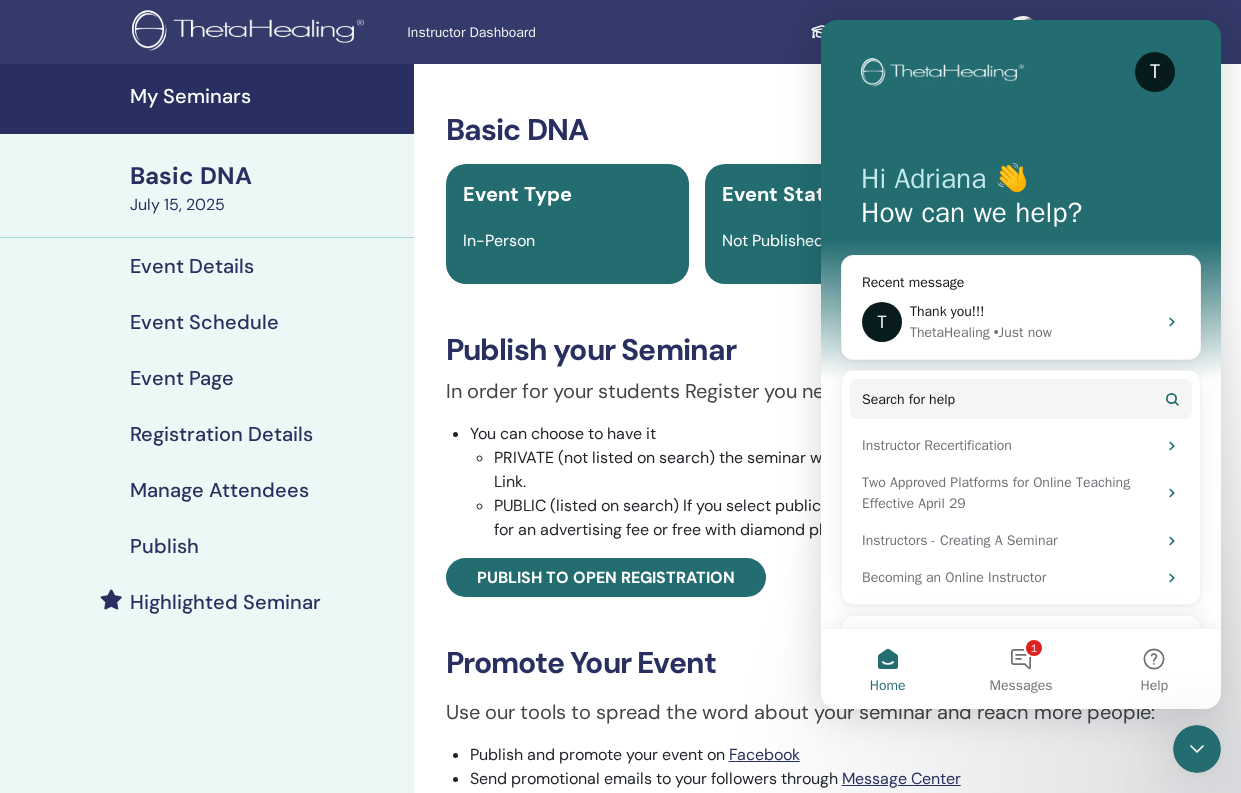 click on "Basic DNA Event Type In-Person Event Status Not Published Registrations 0/10 Publish your Seminar In order for your students Register you need to publish your seminar. You can choose to have it PRIVATE (not listed on search) the seminar will be available for everyone whom you send your Link. PUBLIC (listed on search) If you select public and publish the seminar will be available in Search for an advertising fee or free with diamond plan) Publish to open registration Promote Your Event Use our tools to spread the word about your seminar and reach more people: Publish and promote your event on   Facebook Send promotional emails to your followers through   Message Center Use   ThetaHealing brand resources   in your promotions Your Link Your event URL https://www.thetahealing.com/seminar-372282-details.html" at bounding box center [827, 676] 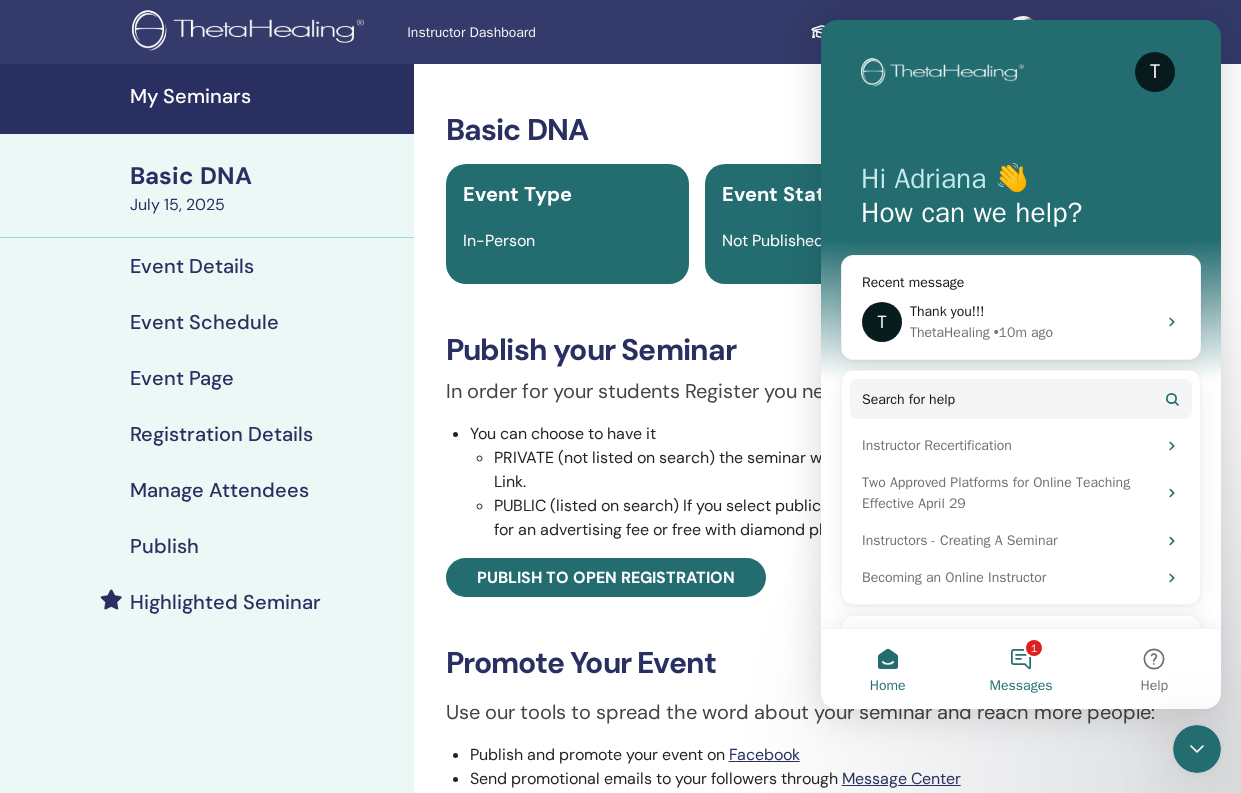click on "1 Messages" at bounding box center [1020, 669] 